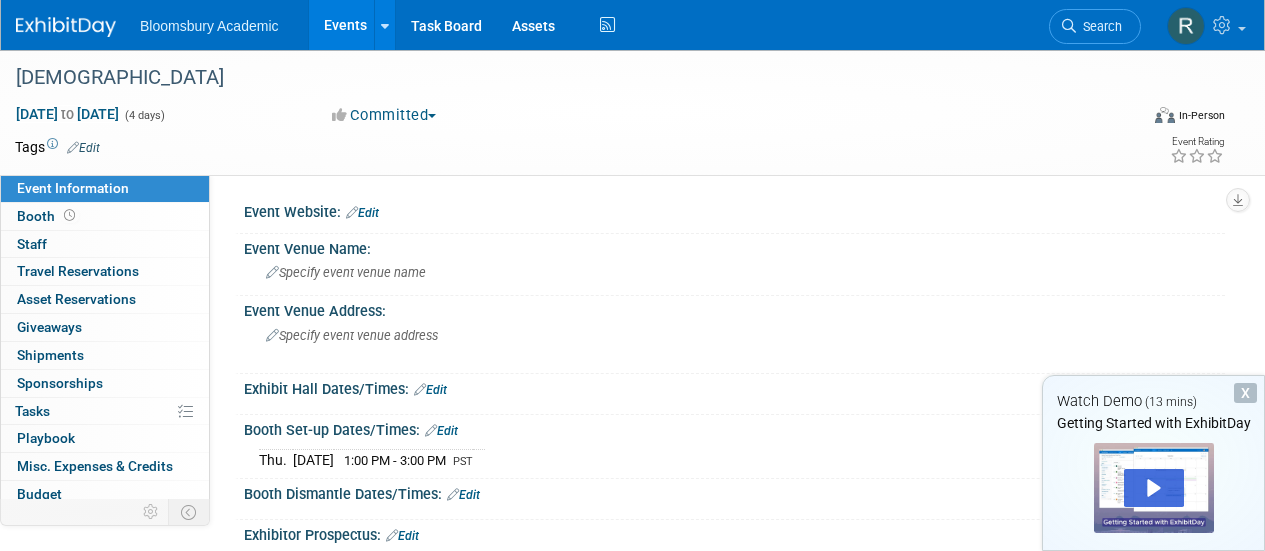 scroll, scrollTop: 200, scrollLeft: 0, axis: vertical 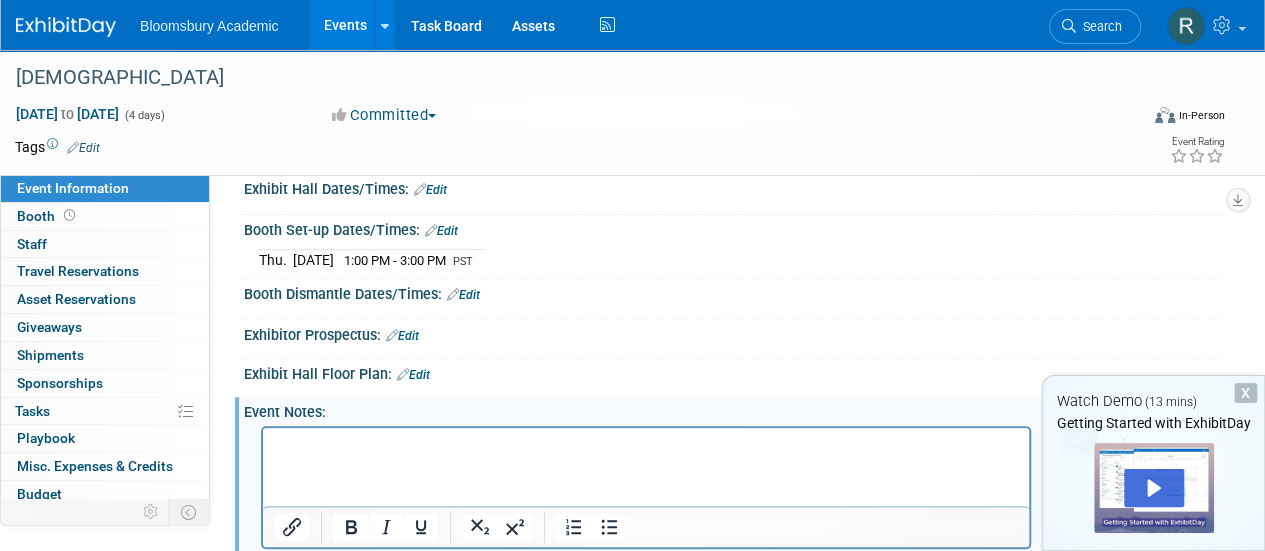 click at bounding box center (646, 445) 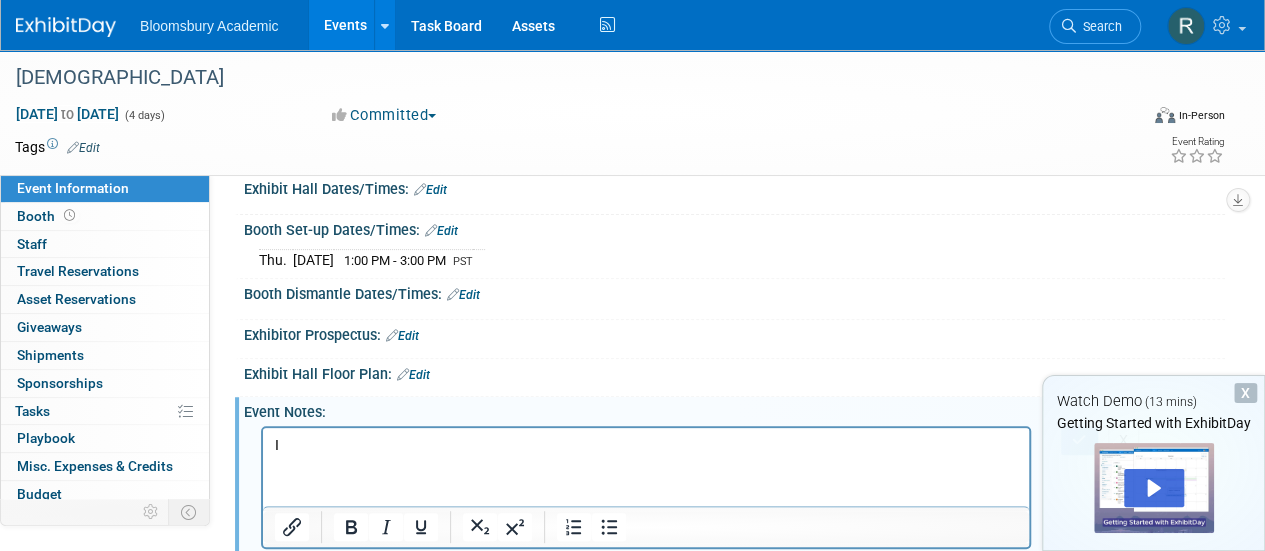 type 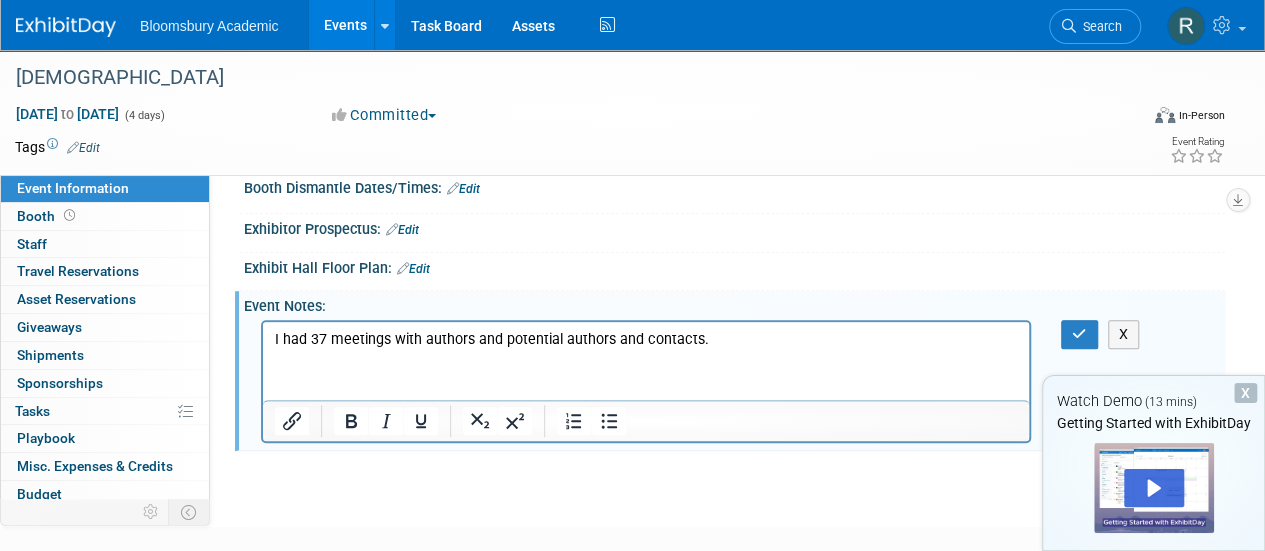 scroll, scrollTop: 400, scrollLeft: 0, axis: vertical 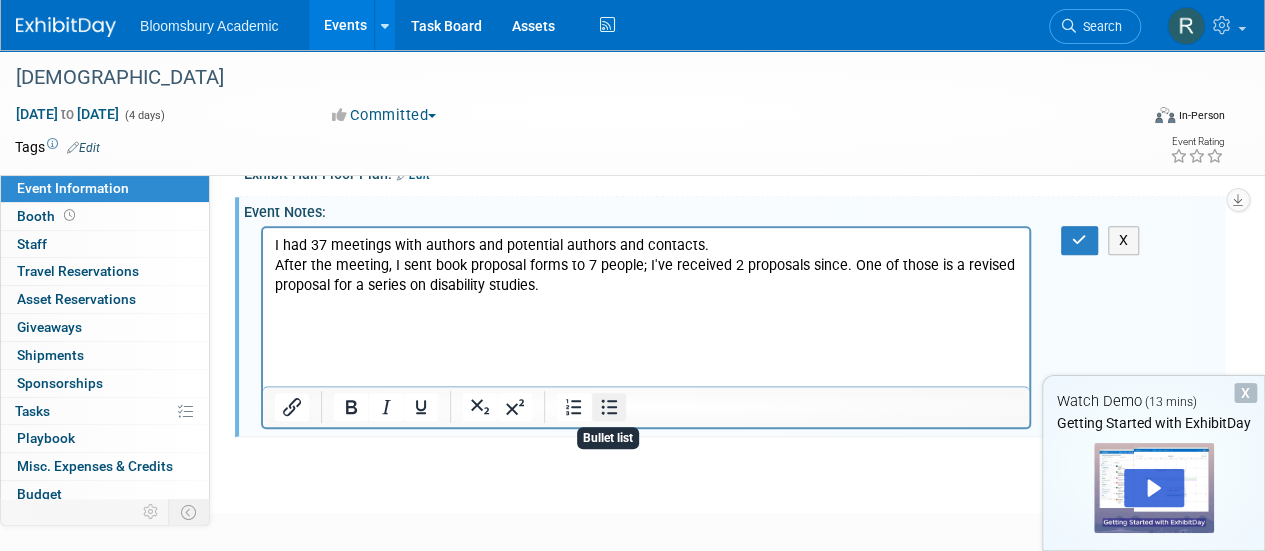 click 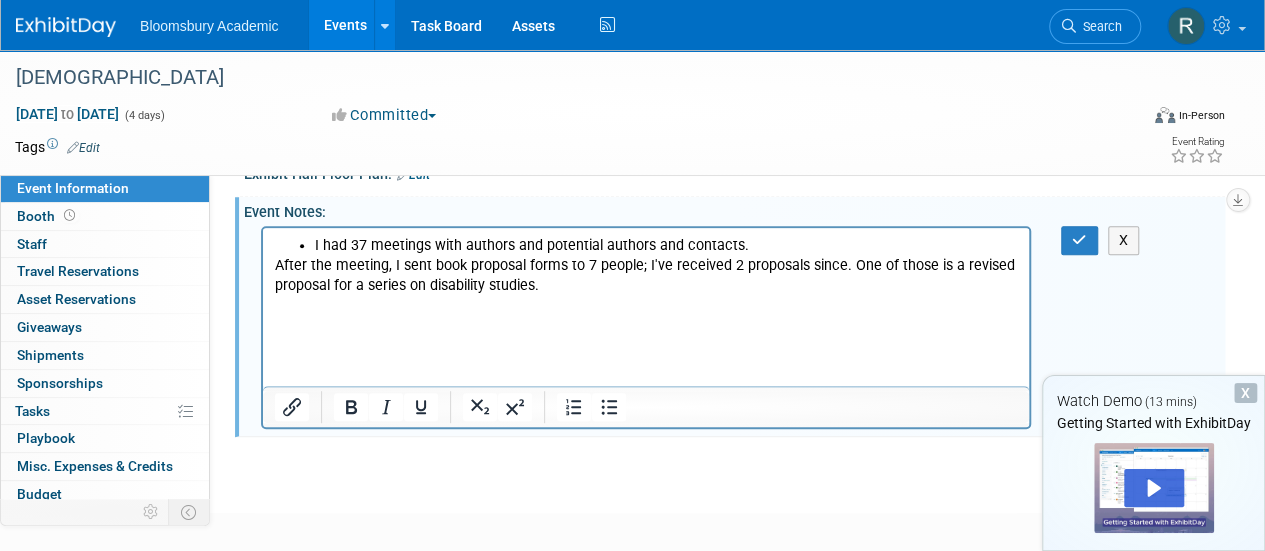 click on "I had 37 meetings with authors and potential authors and contacts.  After the meeting, I sent book proposal forms to 7 people; I've received 2 proposals since. One of those is a revised proposal for a series on disability studies." at bounding box center (646, 281) 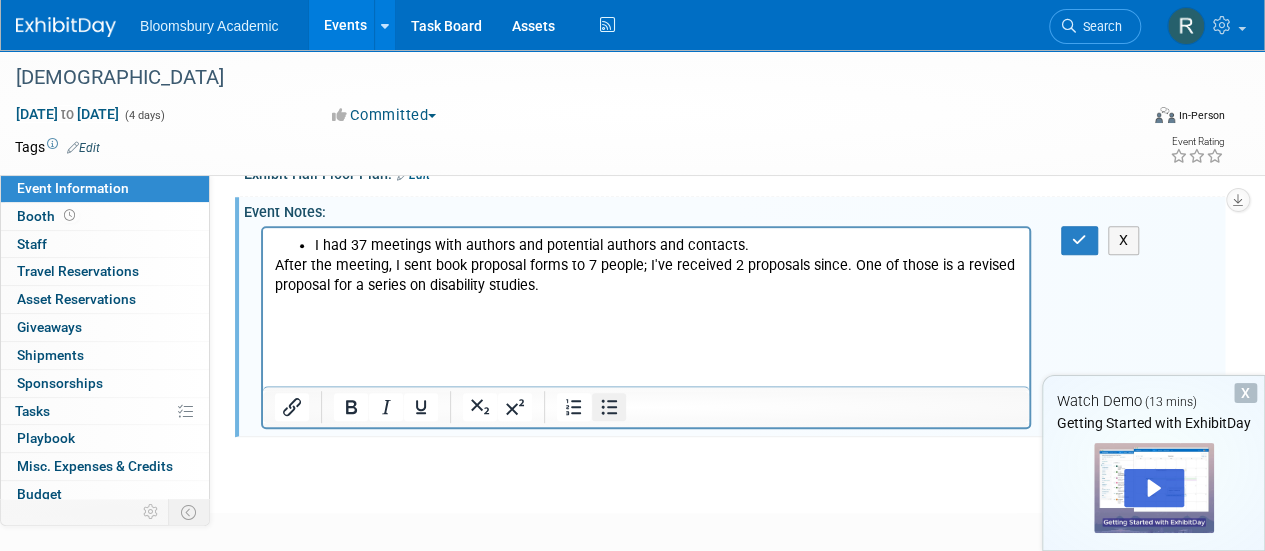 click 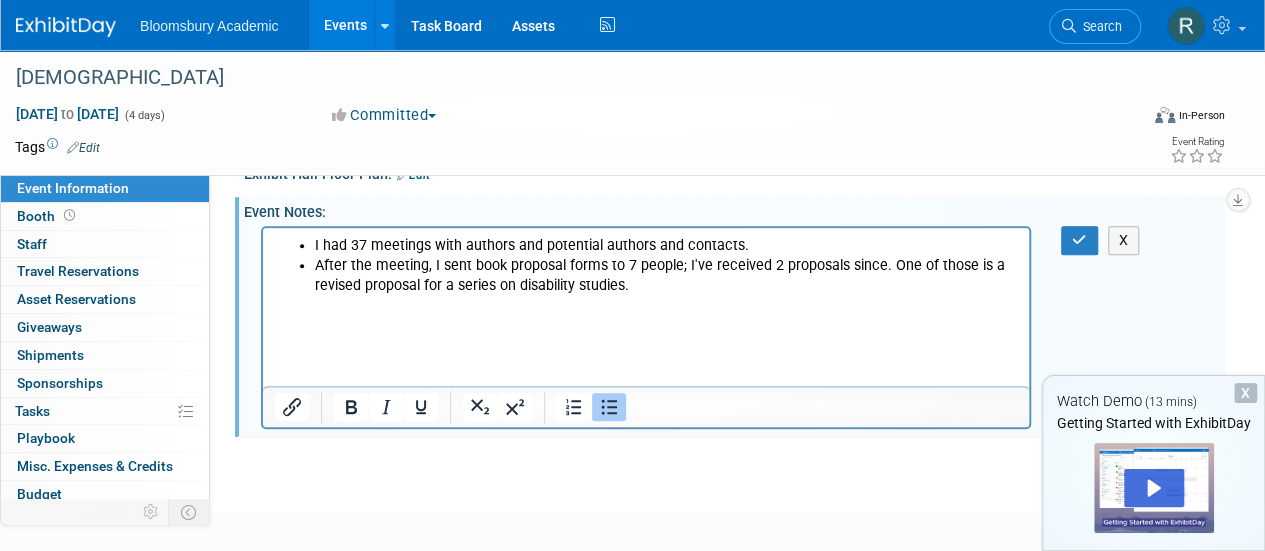 click on "After the meeting, I sent book proposal forms to 7 people; I've received 2 proposals since. One of those is a revised proposal for a series on disability studies." at bounding box center [666, 275] 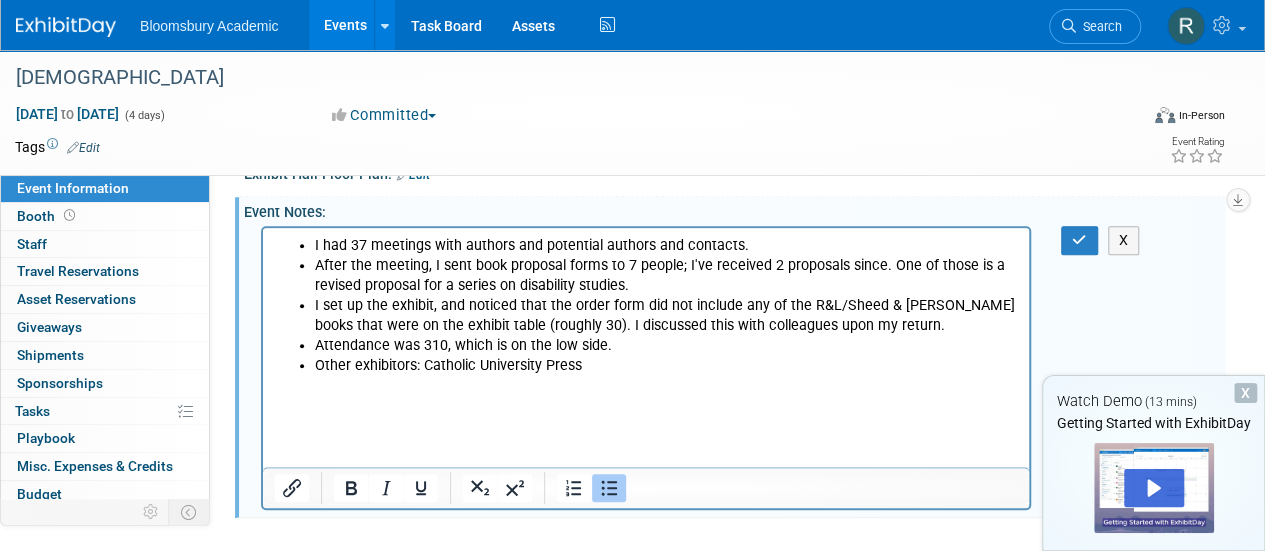 click on "I had 37 meetings with authors and potential authors and contacts.  After the meeting, I sent book proposal forms to 7 people; I've received 2 proposals since. One of those is a revised proposal for a series on disability studies.  I set up the exhibit, and noticed that the order form did not include any of the R&L/Sheed & [PERSON_NAME] books that were on the exhibit table (roughly 30). I discussed this with colleagues upon my return.  Attendance was 310, which is on the low side.  Other exhibitors: Catholic University Press" at bounding box center [646, 305] 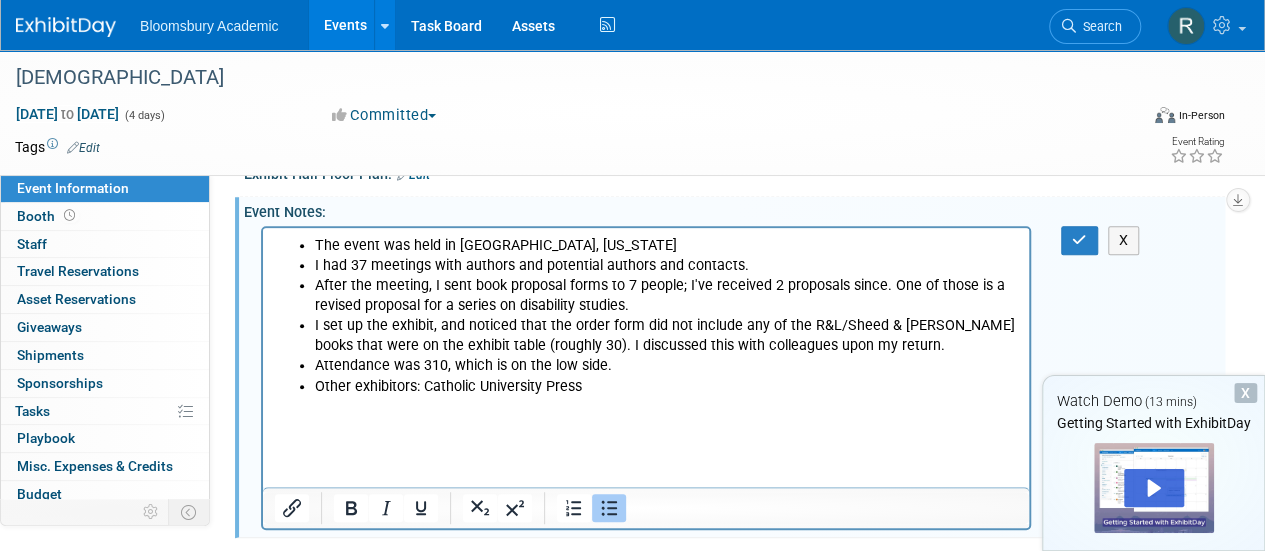 click on "Attendance was 310, which is on the low side." at bounding box center [666, 365] 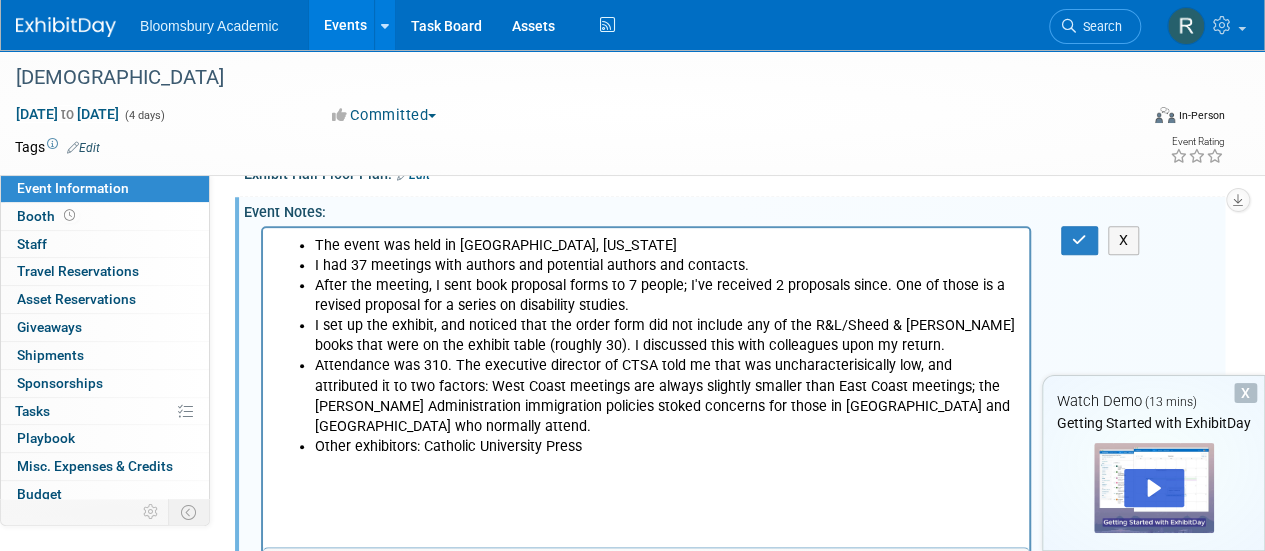 click on "Attendance was 310. The executive director of CTSA told me that was uncharacterisically low, and attributed it to two factors: West Coast meetings are always slightly smaller than East Coast meetings; the [PERSON_NAME] Administration immigration policies stoked concerns for those in [GEOGRAPHIC_DATA] and [GEOGRAPHIC_DATA] who normally attend." at bounding box center (666, 395) 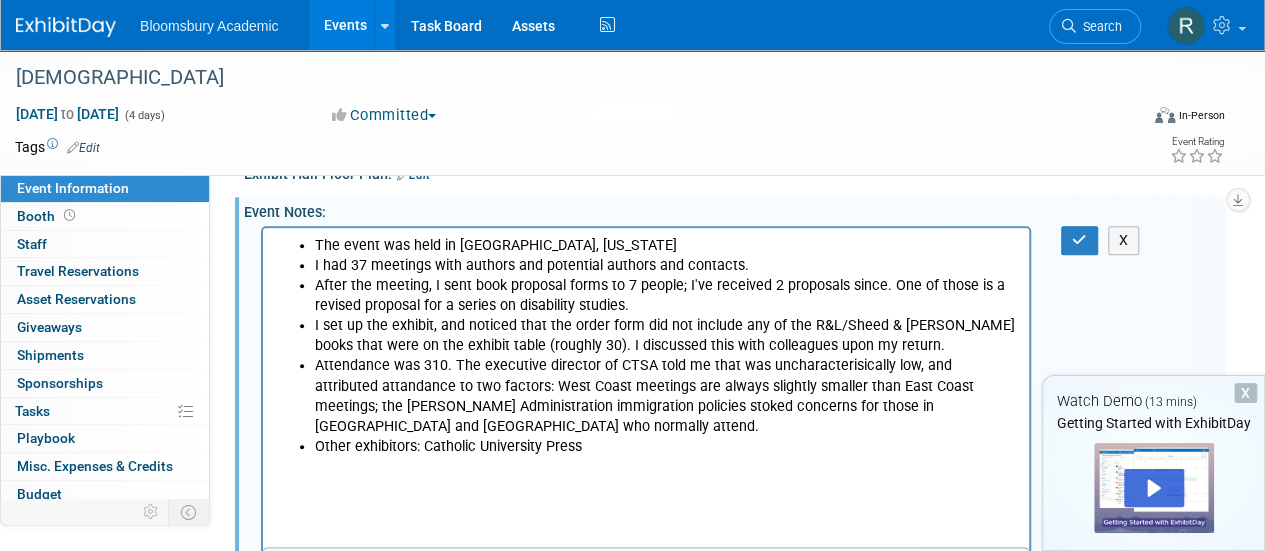 click on "Attendance was 310. The executive director of CTSA told me that was uncharacterisically low, and attributed attandance to two factors: West Coast meetings are always slightly smaller than East Coast meetings; the [PERSON_NAME] Administration immigration policies stoked concerns for those in [GEOGRAPHIC_DATA] and [GEOGRAPHIC_DATA] who normally attend." at bounding box center (666, 395) 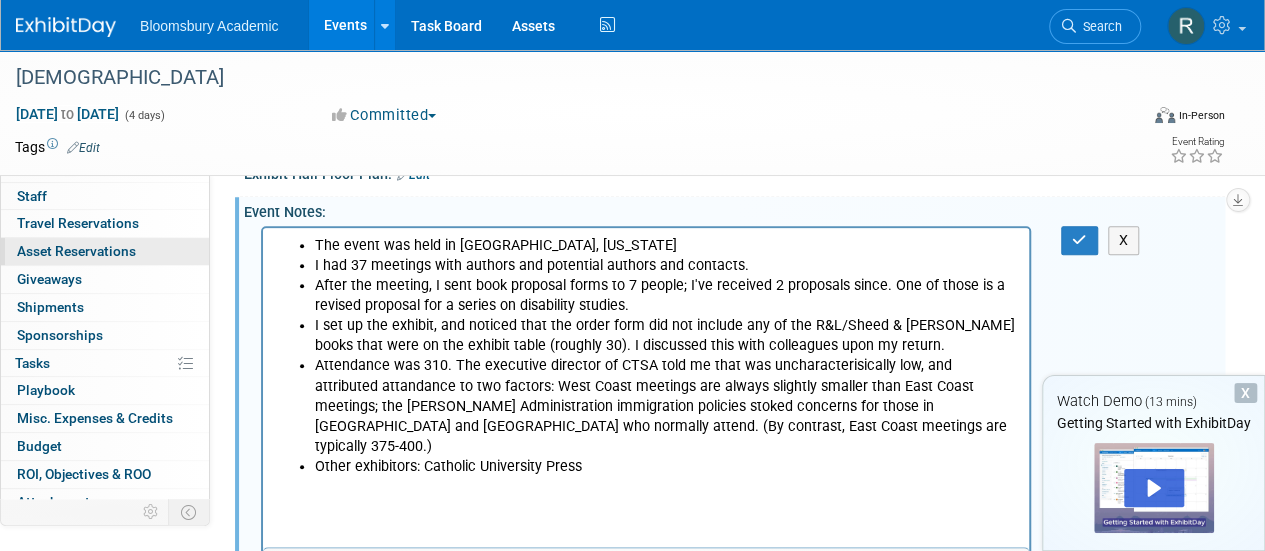 scroll, scrollTop: 88, scrollLeft: 0, axis: vertical 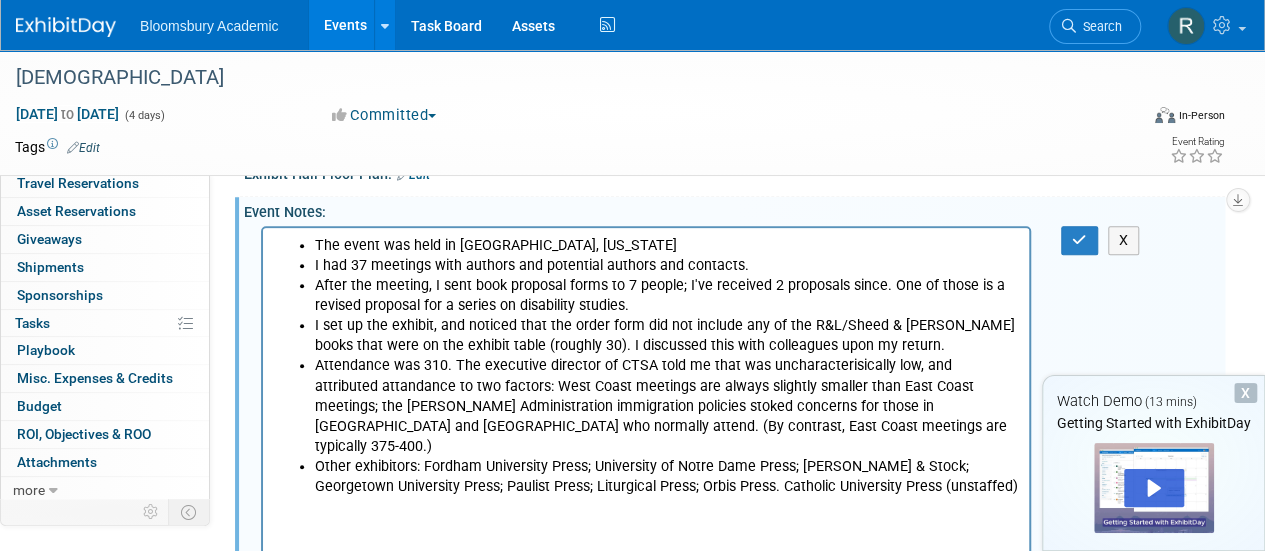 click on "Other exhibitors: Fordham University Press; University of Notre Dame Press; [PERSON_NAME] & Stock; Georgetown University Press; Paulist Press; Liturgical Press; Orbis Press. Catholic University Press (unstaffed)" at bounding box center [666, 476] 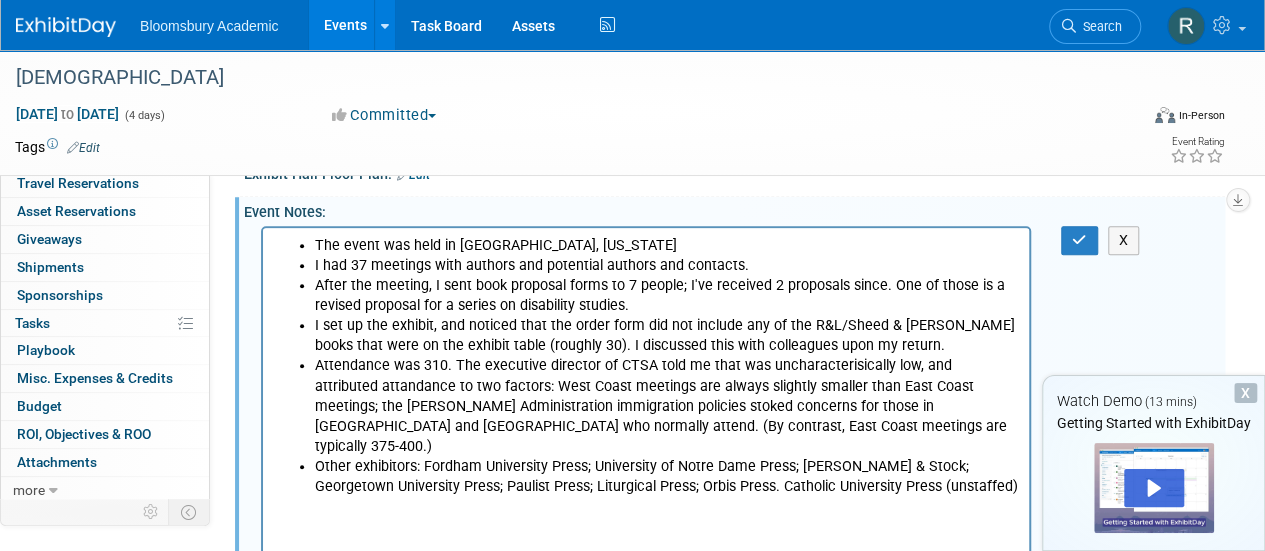 click on "Other exhibitors: Fordham University Press; University of Notre Dame Press; [PERSON_NAME] & Stock; Georgetown University Press; Paulist Press; Liturgical Press; Orbis Press. Catholic University Press (unstaffed)" at bounding box center [666, 476] 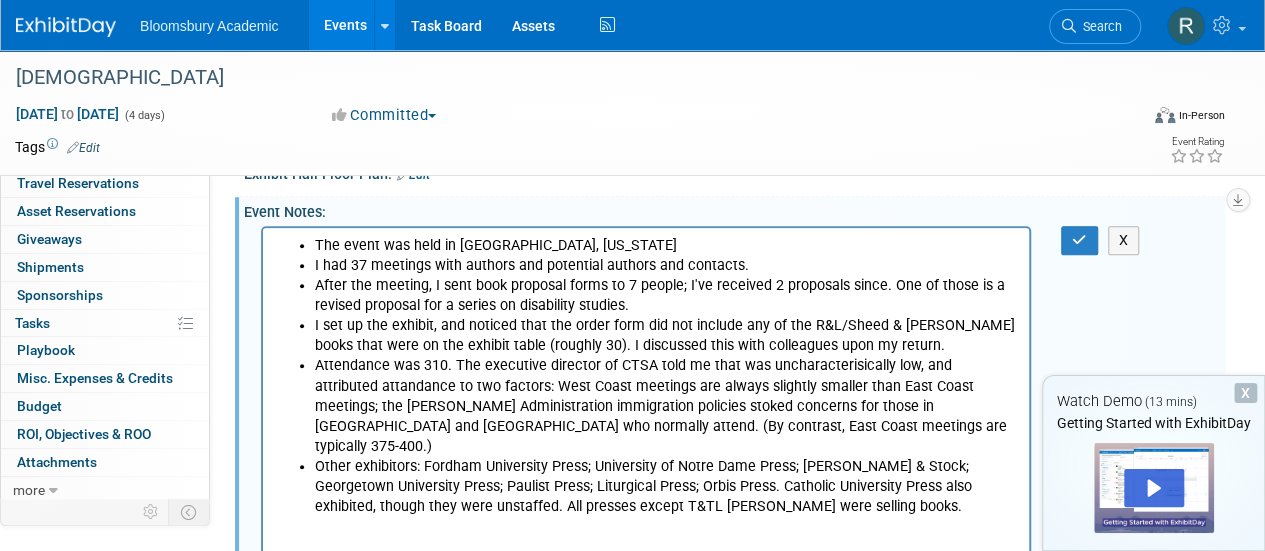 click on "The event was held in [GEOGRAPHIC_DATA], [US_STATE]" at bounding box center [666, 245] 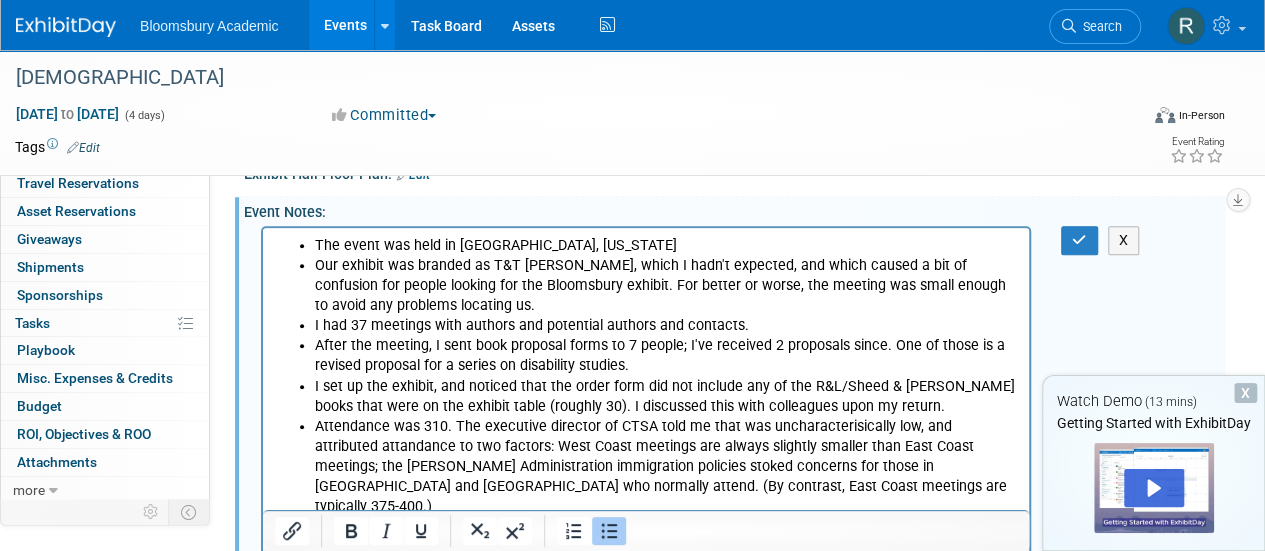 click on "I had 37 meetings with authors and potential authors and contacts." at bounding box center [666, 325] 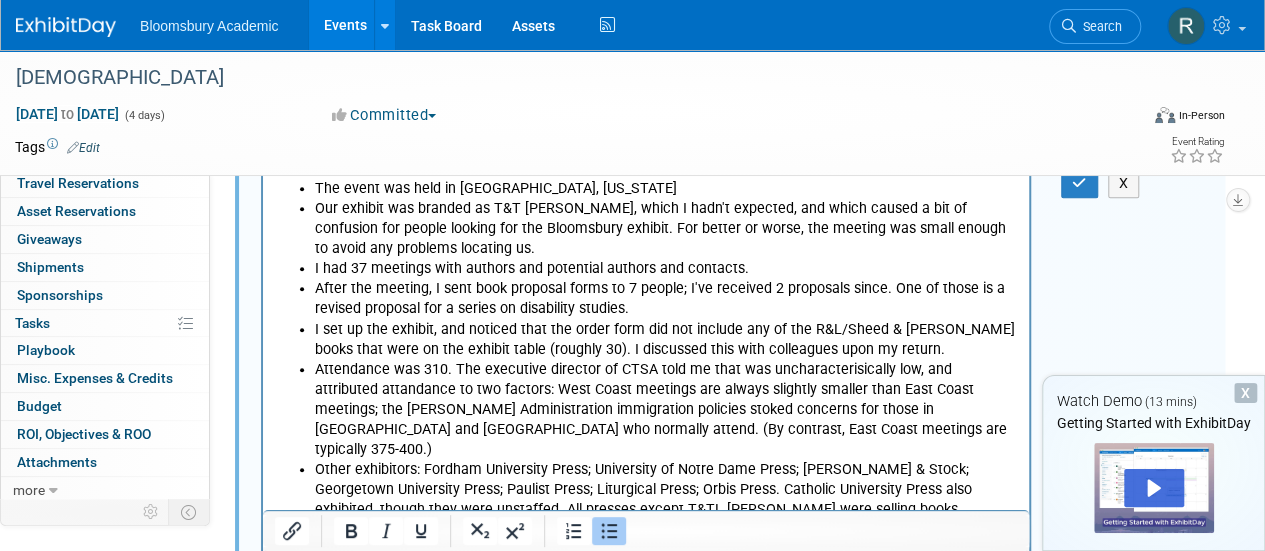 scroll, scrollTop: 500, scrollLeft: 0, axis: vertical 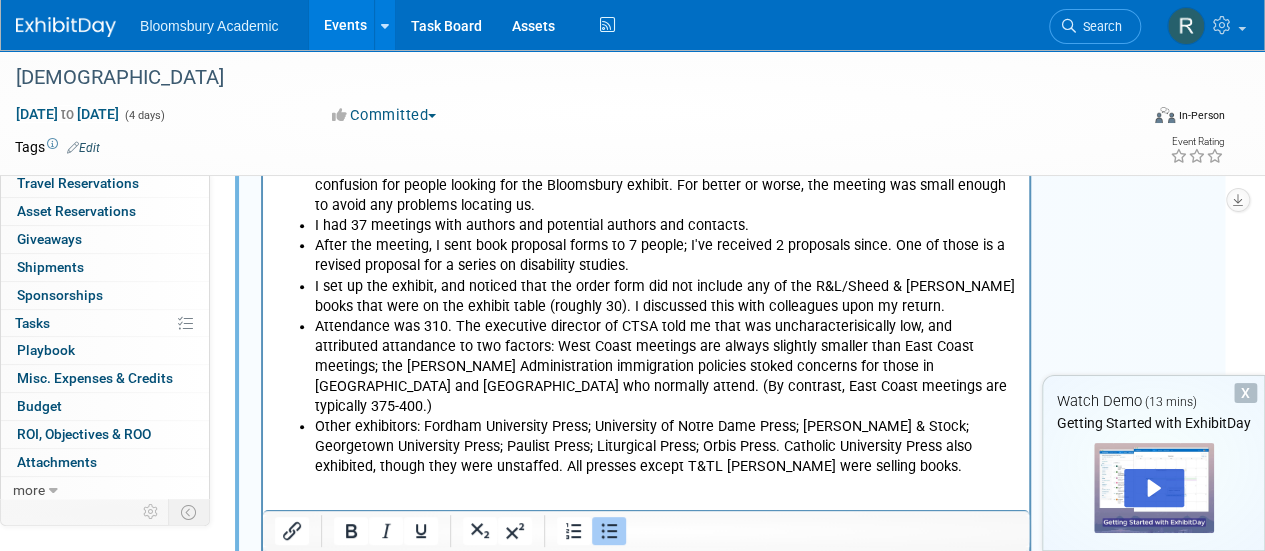 click on "Other exhibitors: Fordham University Press; University of Notre Dame Press; [PERSON_NAME] & Stock; Georgetown University Press; Paulist Press; Liturgical Press; Orbis Press. Catholic University Press also exhibited, though they were unstaffed. All presses except T&TL [PERSON_NAME] were selling books." at bounding box center [666, 446] 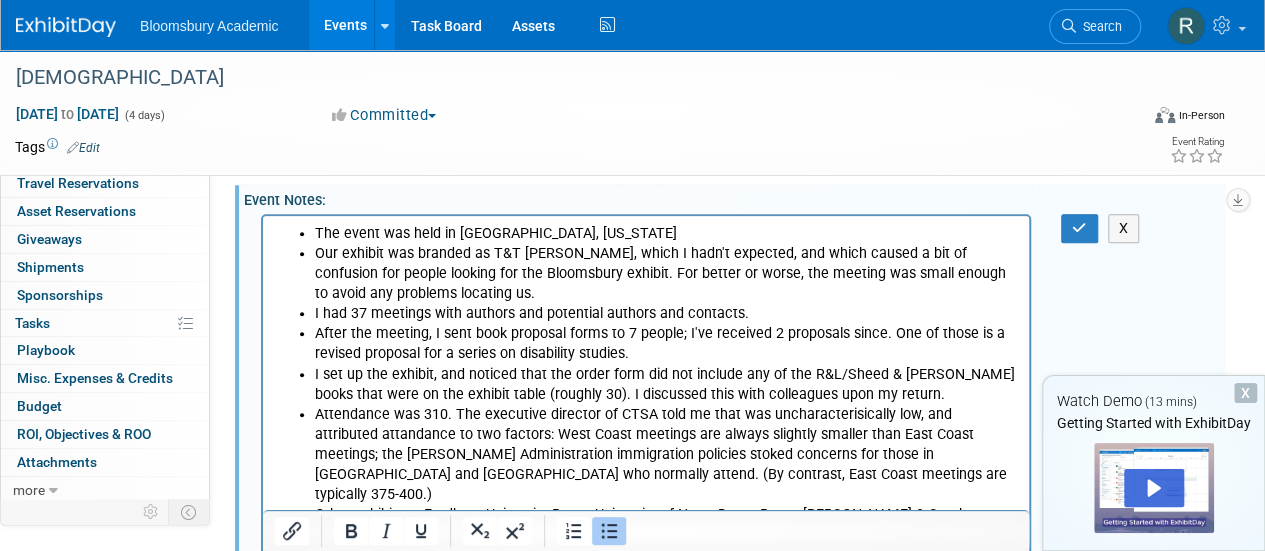 scroll, scrollTop: 300, scrollLeft: 0, axis: vertical 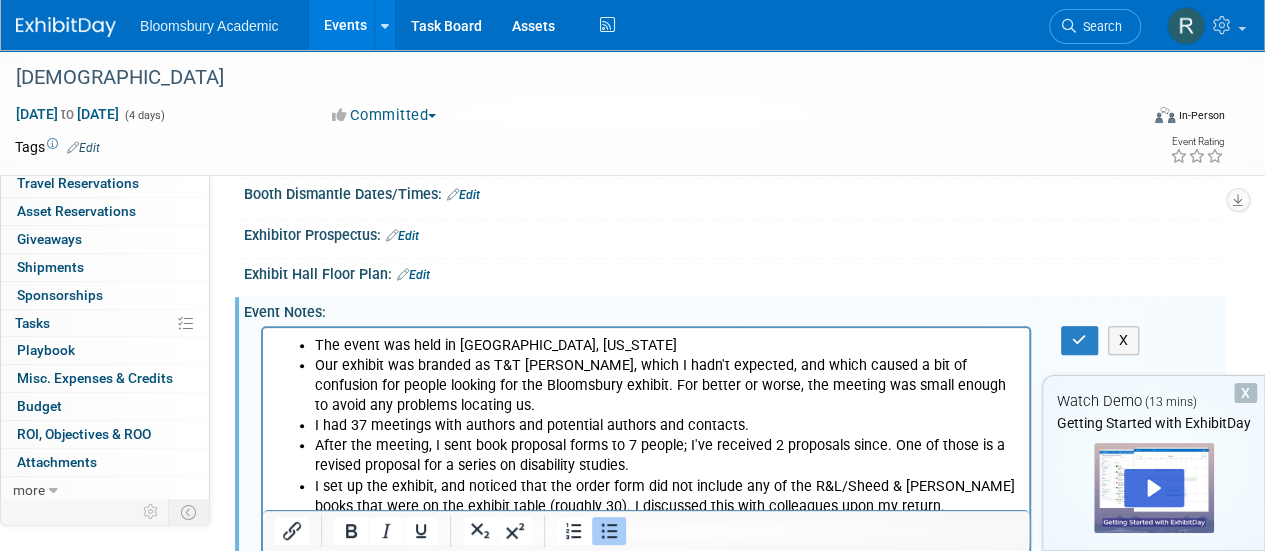 click on "The event was held in [GEOGRAPHIC_DATA], [US_STATE]" at bounding box center (666, 345) 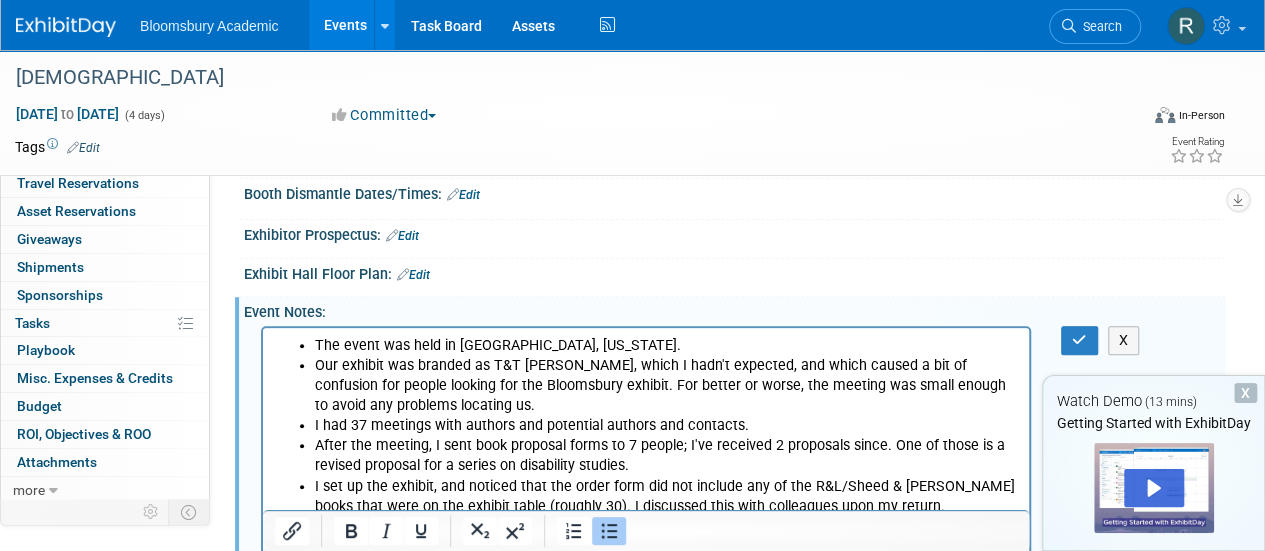 click on "Our exhibit was branded as T&T [PERSON_NAME], which I hadn't expected, and which caused a bit of confusion for people looking for the Bloomsbury exhibit. For better or worse, the meeting was small enough to avoid any problems locating us." at bounding box center (666, 385) 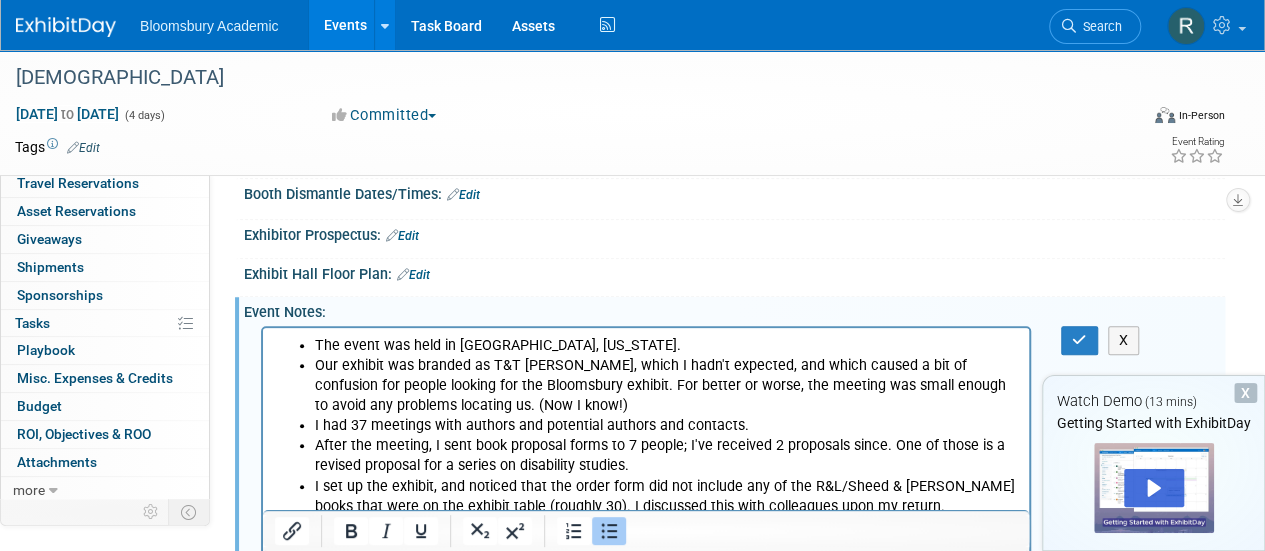 scroll, scrollTop: 400, scrollLeft: 0, axis: vertical 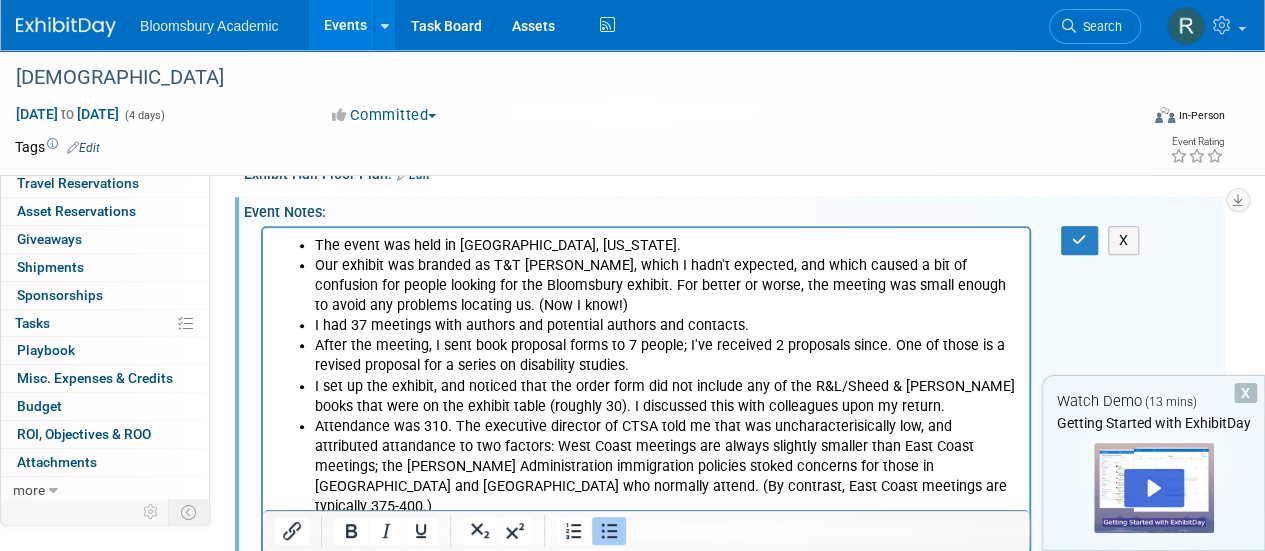 click on "I had 37 meetings with authors and potential authors and contacts." at bounding box center (666, 325) 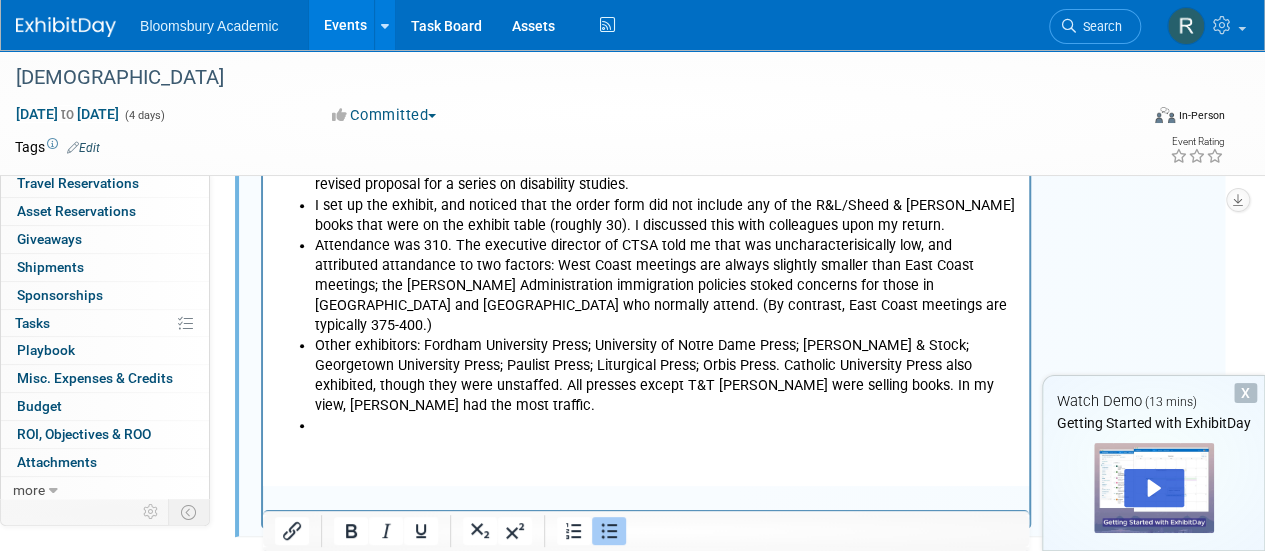 scroll, scrollTop: 600, scrollLeft: 0, axis: vertical 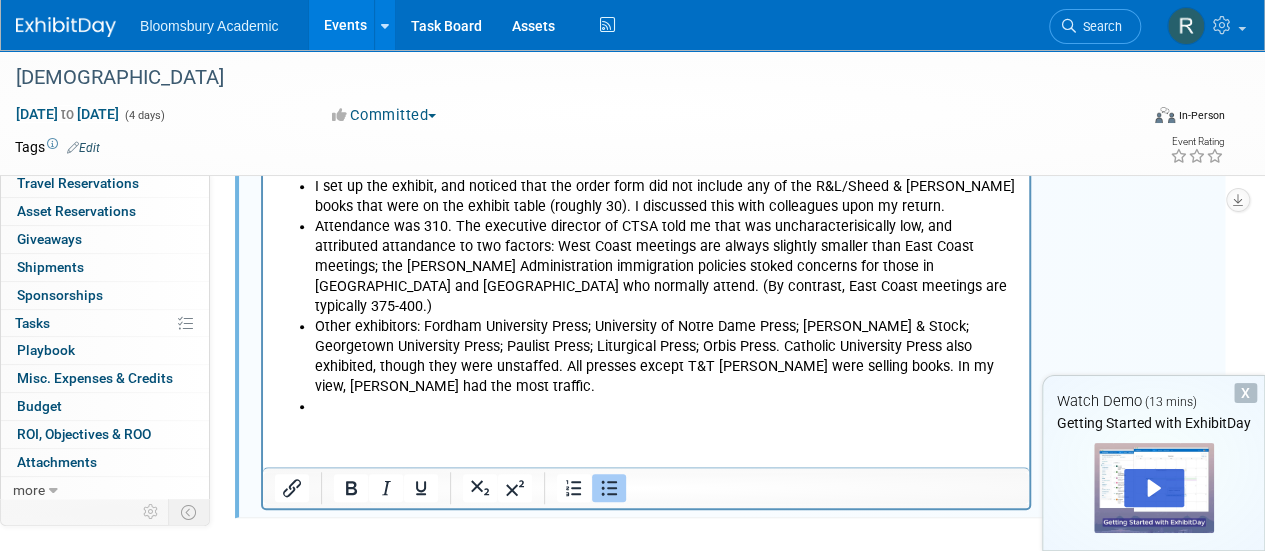 click at bounding box center (666, 406) 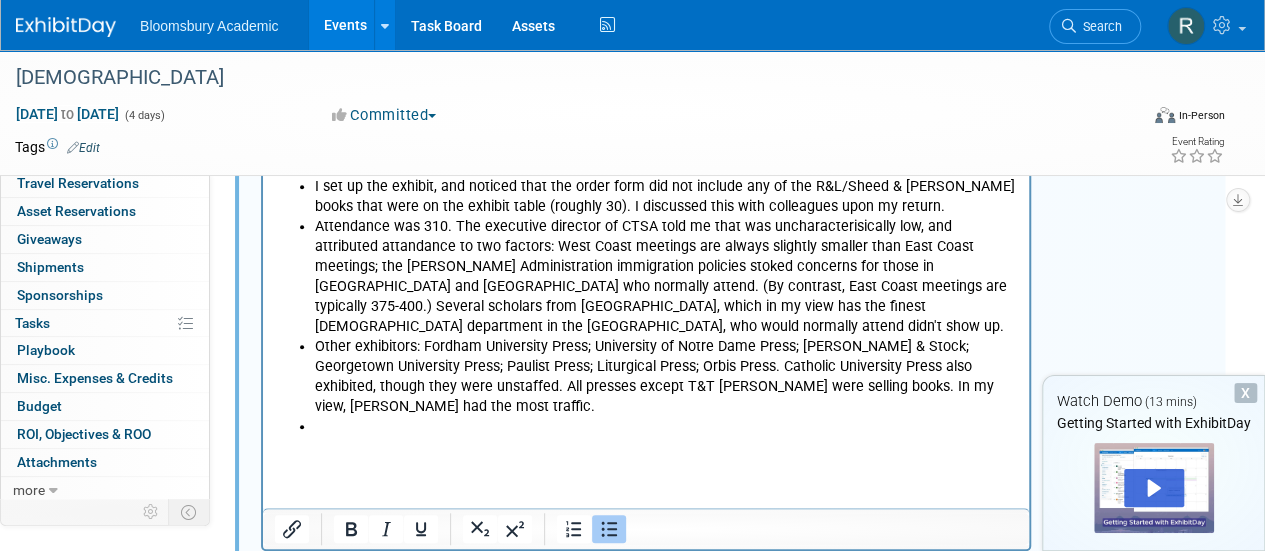 click on "Attendance was 310. The executive director of CTSA told me that was uncharacterisically low, and attributed attandance to two factors: West Coast meetings are always slightly smaller than East Coast meetings; the [PERSON_NAME] Administration immigration policies stoked concerns for those in [GEOGRAPHIC_DATA] and [GEOGRAPHIC_DATA] who normally attend. (By contrast, East Coast meetings are typically 375-400.) Several scholars from [GEOGRAPHIC_DATA], which in my view has the finest [DEMOGRAPHIC_DATA] department in the [GEOGRAPHIC_DATA], who would normally attend didn't show up." at bounding box center [666, 276] 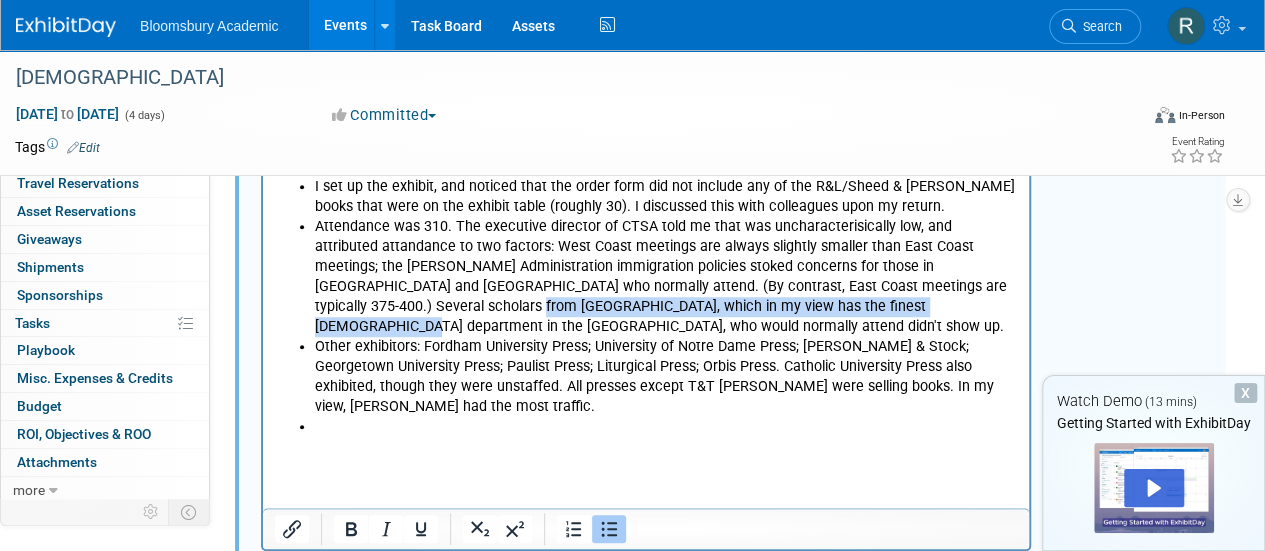 drag, startPoint x: 828, startPoint y: 307, endPoint x: 380, endPoint y: 302, distance: 448.0279 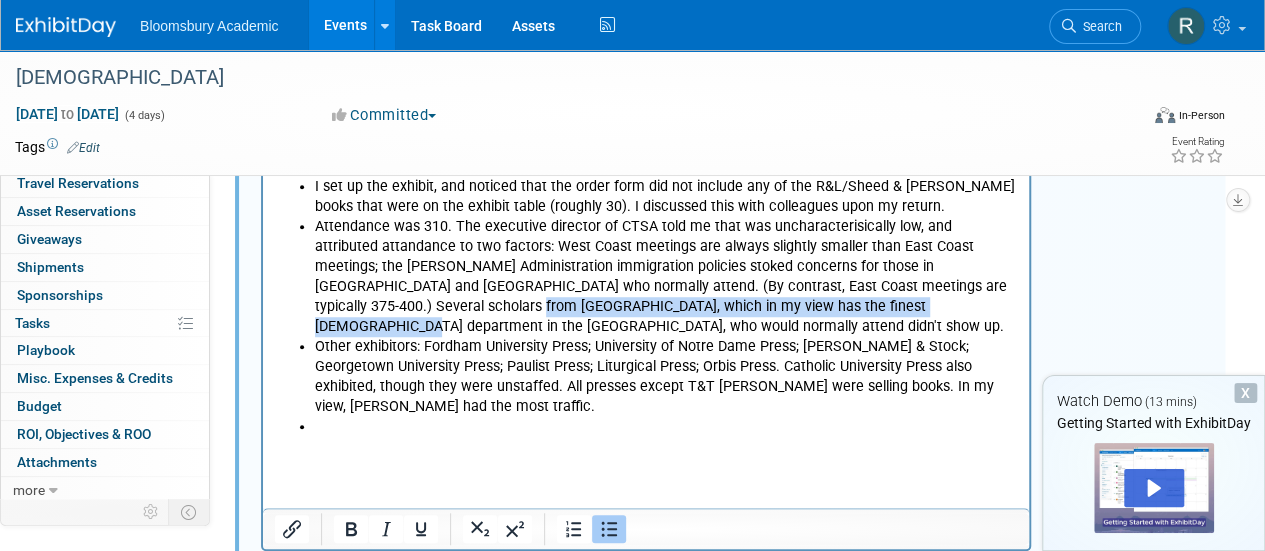 click on "Attendance was 310. The executive director of CTSA told me that was uncharacterisically low, and attributed attandance to two factors: West Coast meetings are always slightly smaller than East Coast meetings; the [PERSON_NAME] Administration immigration policies stoked concerns for those in [GEOGRAPHIC_DATA] and [GEOGRAPHIC_DATA] who normally attend. (By contrast, East Coast meetings are typically 375-400.) Several scholars from [GEOGRAPHIC_DATA], which in my view has the finest [DEMOGRAPHIC_DATA] department in the [GEOGRAPHIC_DATA], who would normally attend didn't show up." at bounding box center [666, 276] 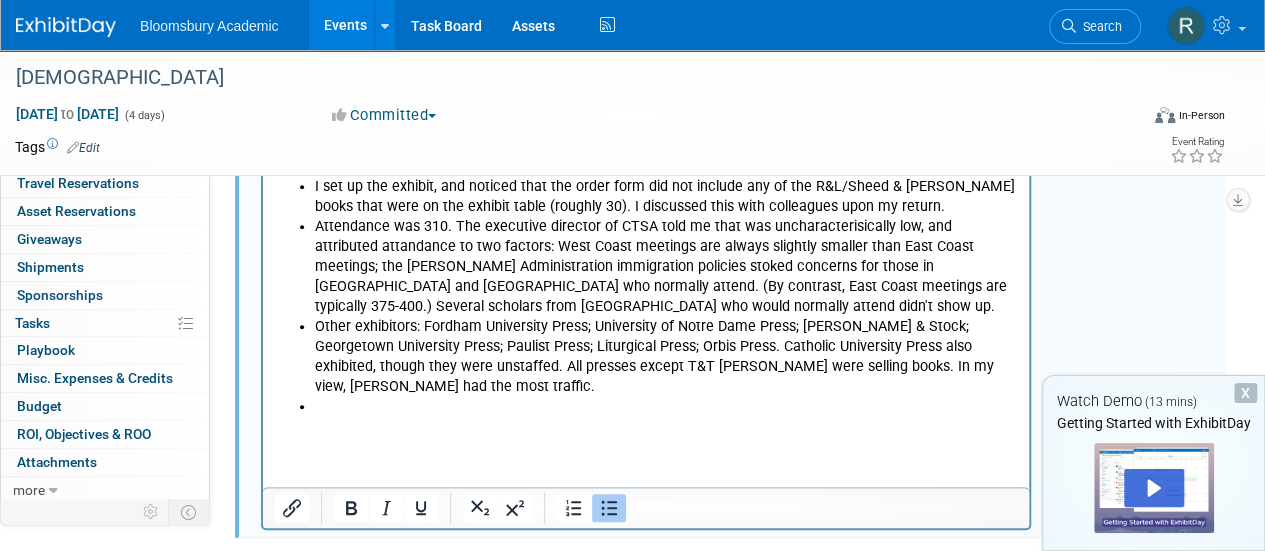 click on "Attendance was 310. The executive director of CTSA told me that was uncharacterisically low, and attributed attandance to two factors: West Coast meetings are always slightly smaller than East Coast meetings; the [PERSON_NAME] Administration immigration policies stoked concerns for those in [GEOGRAPHIC_DATA] and [GEOGRAPHIC_DATA] who normally attend. (By contrast, East Coast meetings are typically 375-400.) Several scholars from [GEOGRAPHIC_DATA] who would normally attend didn't show up." at bounding box center [666, 266] 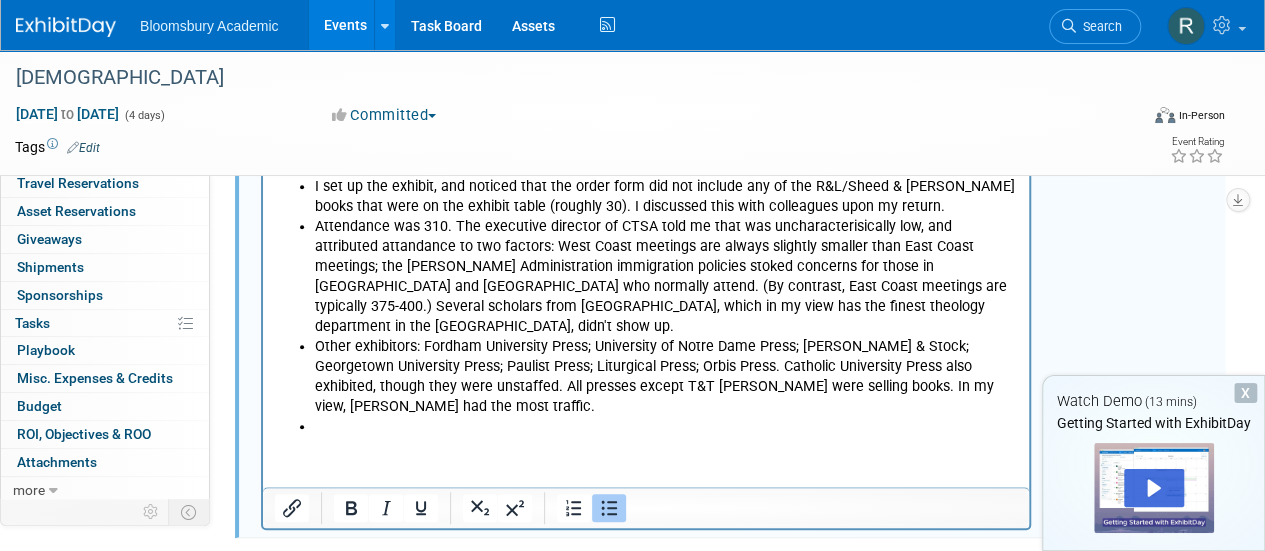 click on "Attendance was 310. The executive director of CTSA told me that was uncharacterisically low, and attributed attandance to two factors: West Coast meetings are always slightly smaller than East Coast meetings; the [PERSON_NAME] Administration immigration policies stoked concerns for those in [GEOGRAPHIC_DATA] and [GEOGRAPHIC_DATA] who normally attend. (By contrast, East Coast meetings are typically 375-400.) Several scholars from [GEOGRAPHIC_DATA], which in my view has the finest theology department in the [GEOGRAPHIC_DATA], didn't show up." at bounding box center [666, 276] 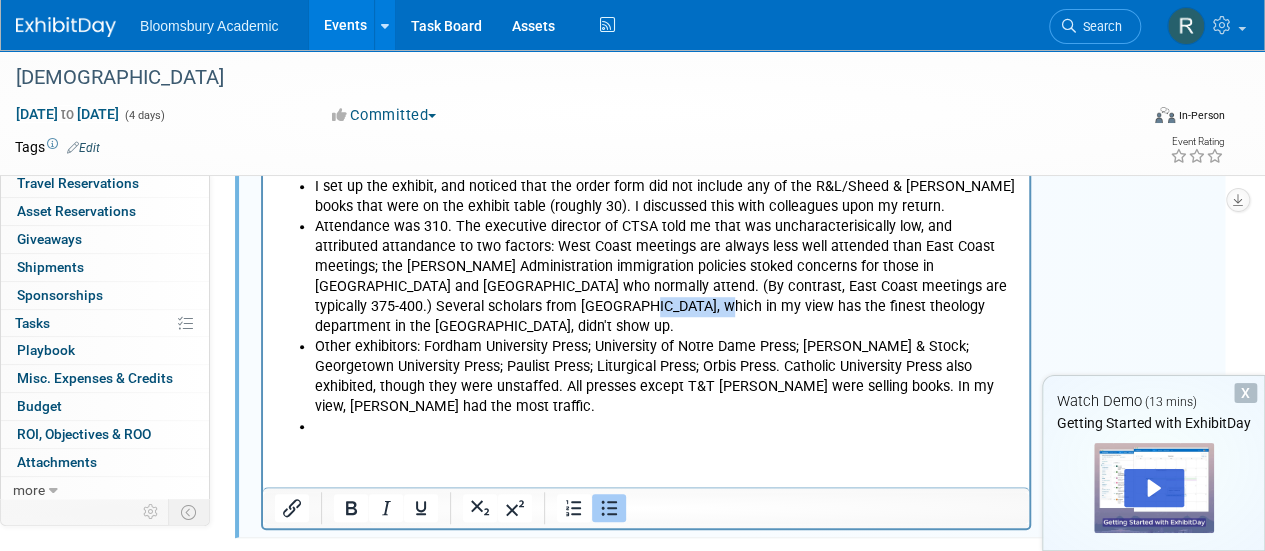 click on "Attendance was 310. The executive director of CTSA told me that was uncharacterisically low, and attributed attandance to two factors: West Coast meetings are always less well attended than East Coast meetings; the [PERSON_NAME] Administration immigration policies stoked concerns for those in [GEOGRAPHIC_DATA] and [GEOGRAPHIC_DATA] who normally attend. (By contrast, East Coast meetings are typically 375-400.) Several scholars from [GEOGRAPHIC_DATA], which in my view has the finest theology department in the [GEOGRAPHIC_DATA], didn't show up." at bounding box center [666, 276] 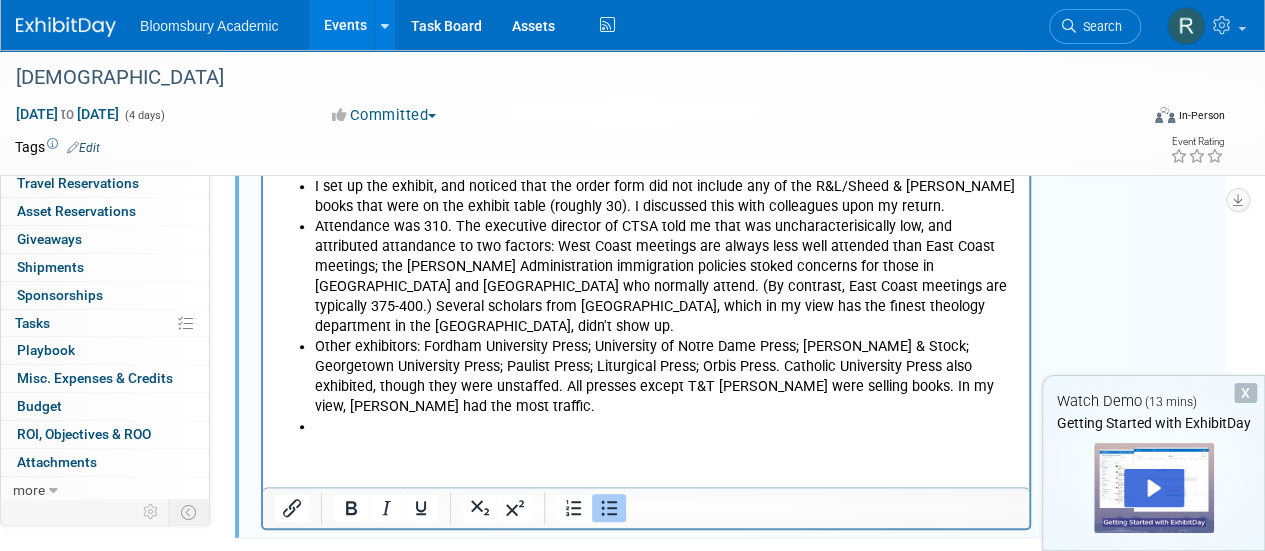 click on "Attendance was 310. The executive director of CTSA told me that was uncharacterisically low, and attributed attandance to two factors: West Coast meetings are always less well attended than East Coast meetings; the [PERSON_NAME] Administration immigration policies stoked concerns for those in [GEOGRAPHIC_DATA] and [GEOGRAPHIC_DATA] who normally attend. (By contrast, East Coast meetings are typically 375-400.) Several scholars from [GEOGRAPHIC_DATA], which in my view has the finest theology department in the [GEOGRAPHIC_DATA], didn't show up." at bounding box center [666, 276] 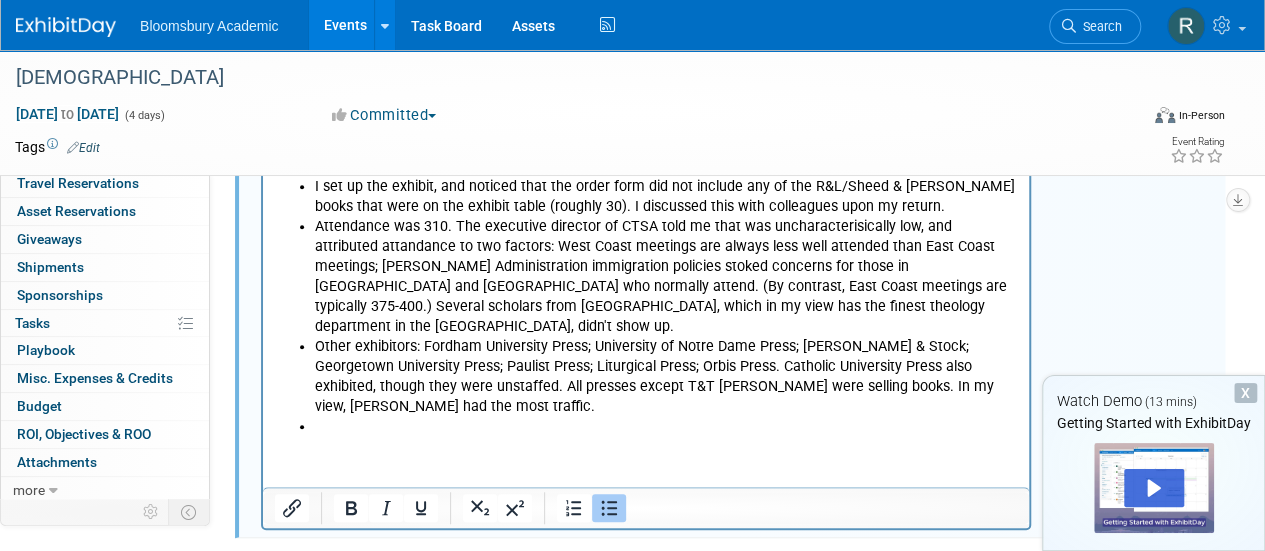 click at bounding box center [666, 426] 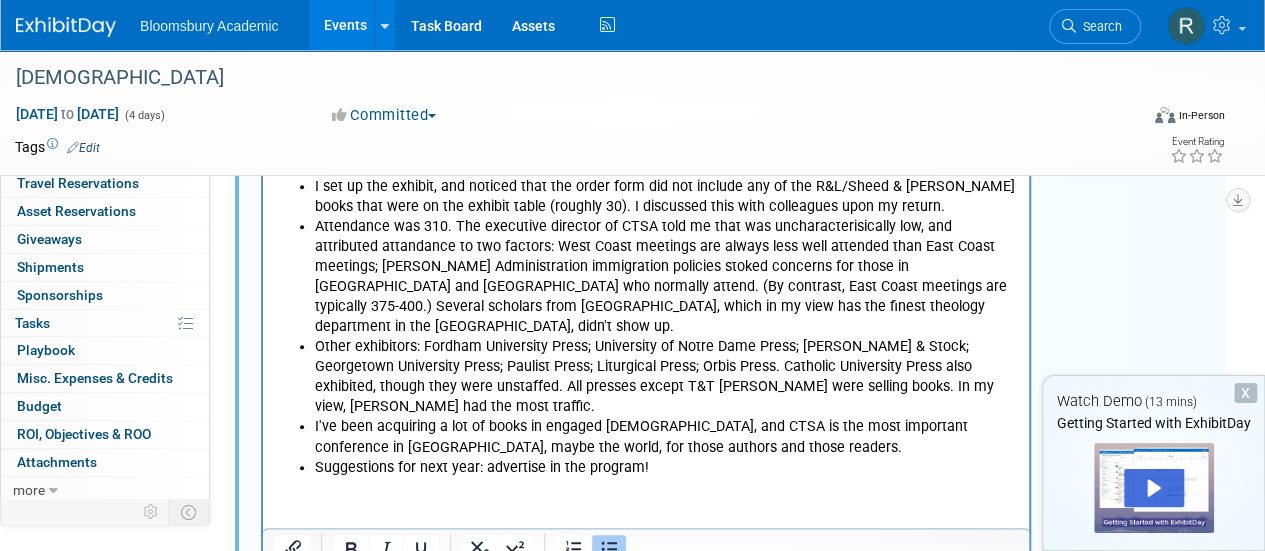 click on "Suggestions for next year: advertise in the program!" at bounding box center (666, 467) 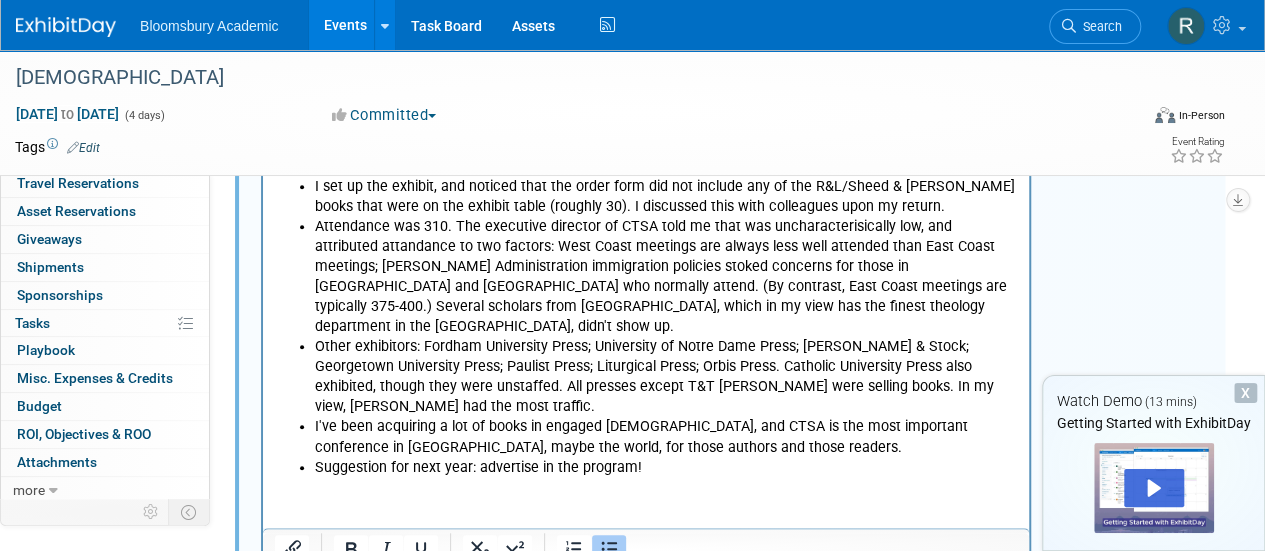 click on "I've been acquiring a lot of books in engaged [DEMOGRAPHIC_DATA], and CTSA is the most important conference in [GEOGRAPHIC_DATA], maybe the world, for those authors and those readers." at bounding box center (666, 436) 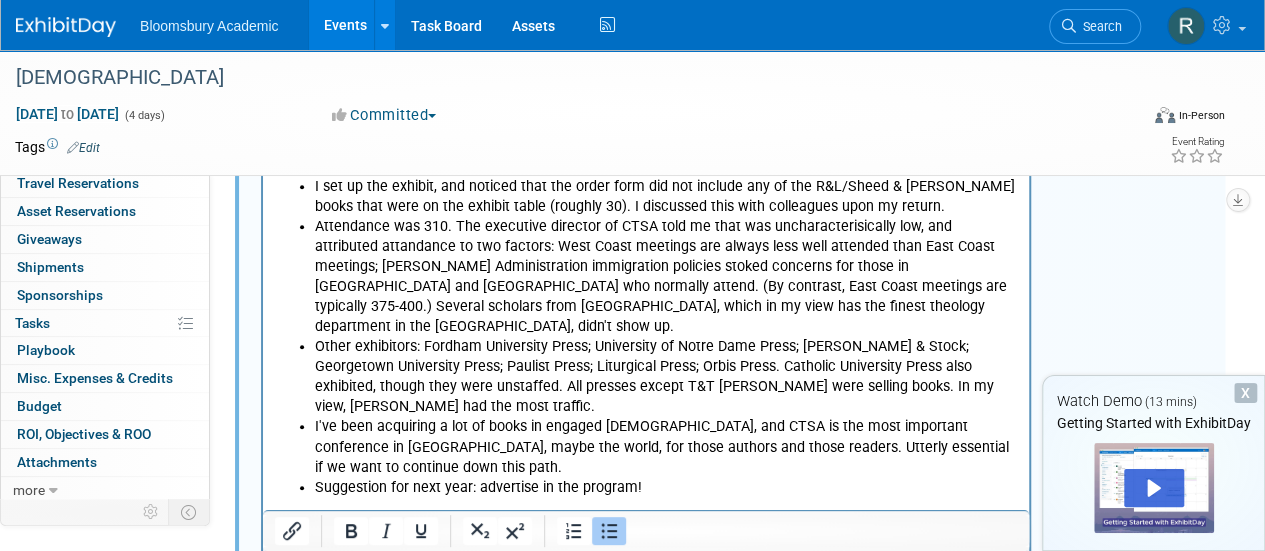 scroll, scrollTop: 500, scrollLeft: 0, axis: vertical 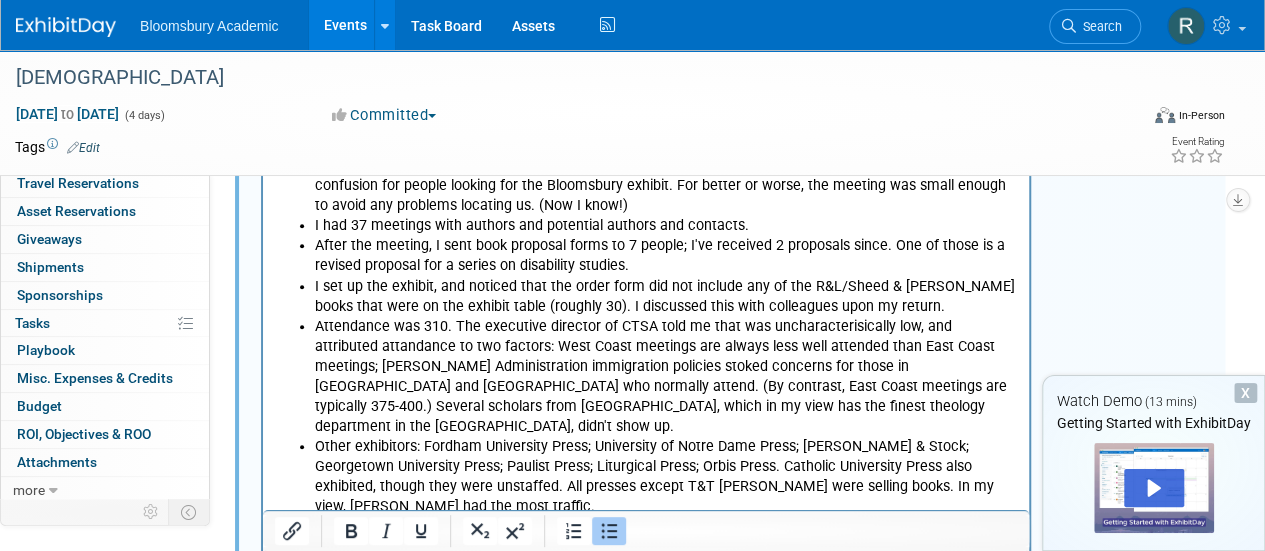 click on "I set up the exhibit, and noticed that the order form did not include any of the R&L/Sheed & [PERSON_NAME] books that were on the exhibit table (roughly 30). I discussed this with colleagues upon my return." at bounding box center [666, 296] 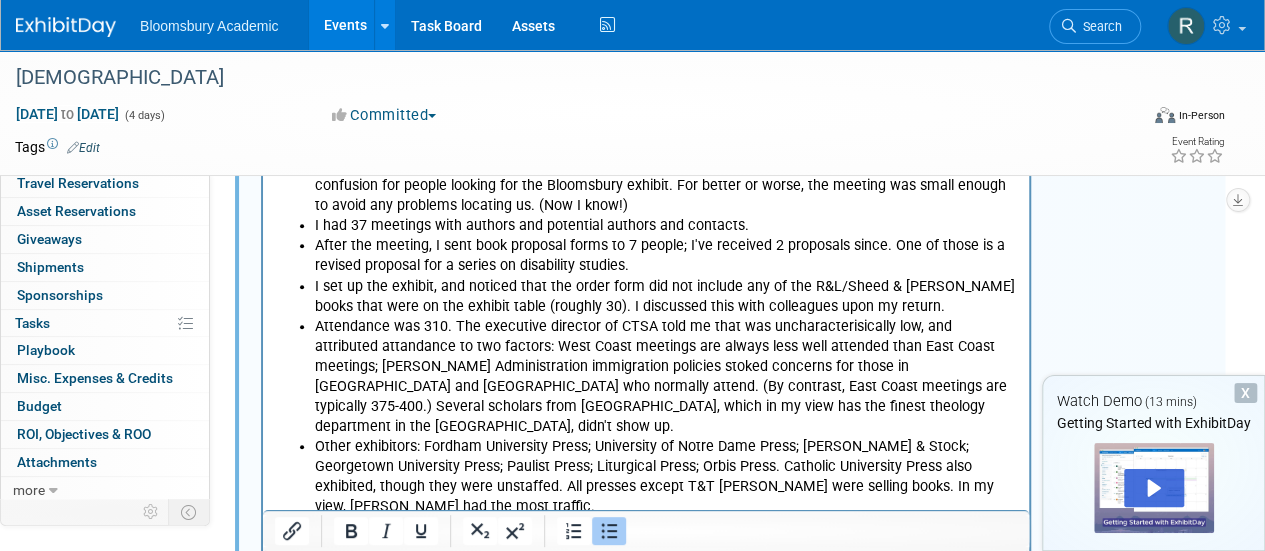 scroll, scrollTop: 300, scrollLeft: 0, axis: vertical 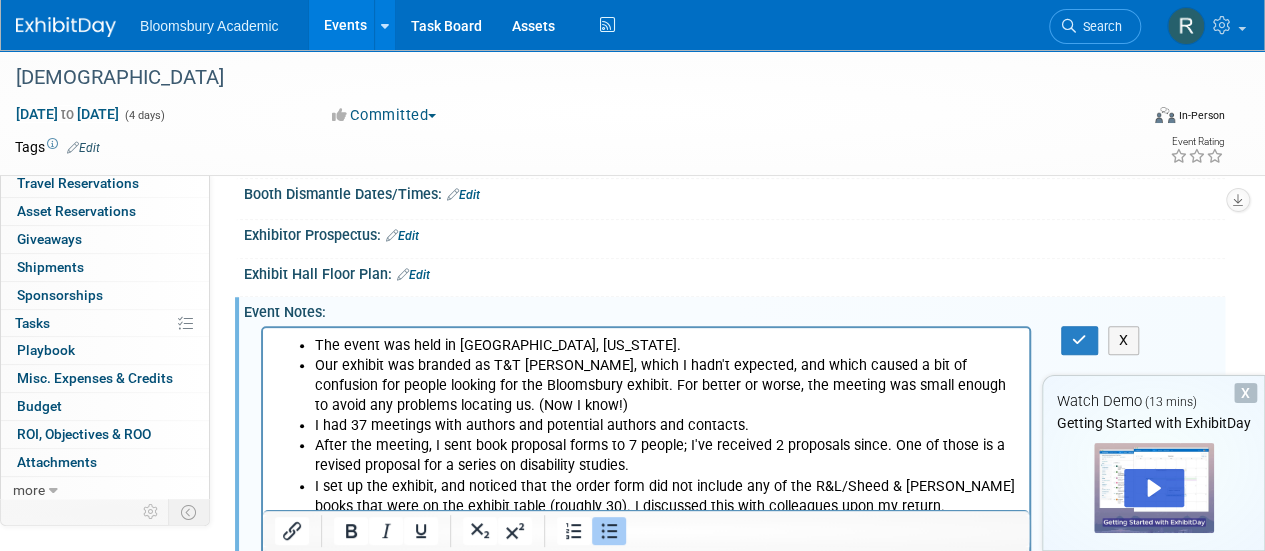 click on "The event was held in [GEOGRAPHIC_DATA], [US_STATE]." at bounding box center (666, 345) 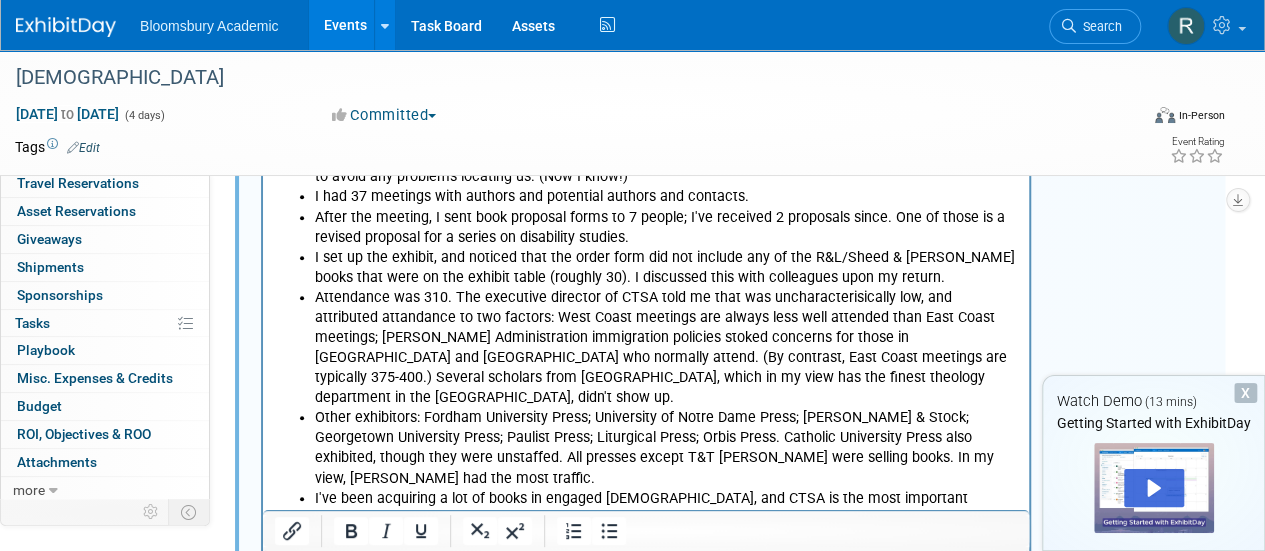 scroll, scrollTop: 600, scrollLeft: 0, axis: vertical 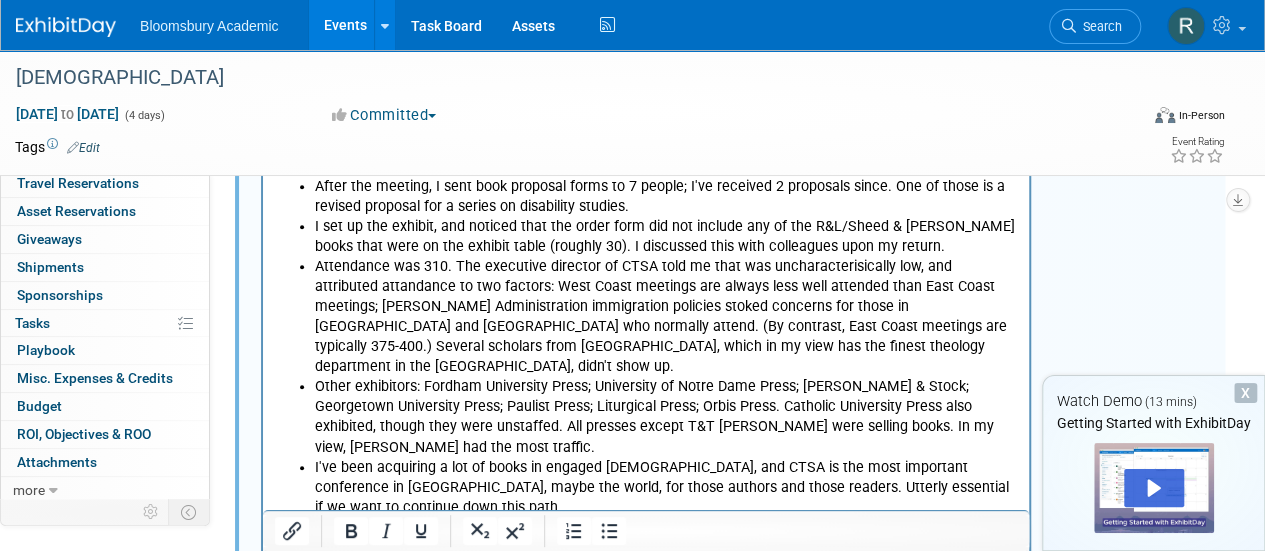 click on "Attendance was 310. The executive director of CTSA told me that was uncharacterisically low, and attributed attandance to two factors: West Coast meetings are always less well attended than East Coast meetings; [PERSON_NAME] Administration immigration policies stoked concerns for those in [GEOGRAPHIC_DATA] and [GEOGRAPHIC_DATA] who normally attend. (By contrast, East Coast meetings are typically 375-400.) Several scholars from [GEOGRAPHIC_DATA], which in my view has the finest theology department in the [GEOGRAPHIC_DATA], didn't show up." at bounding box center (666, 316) 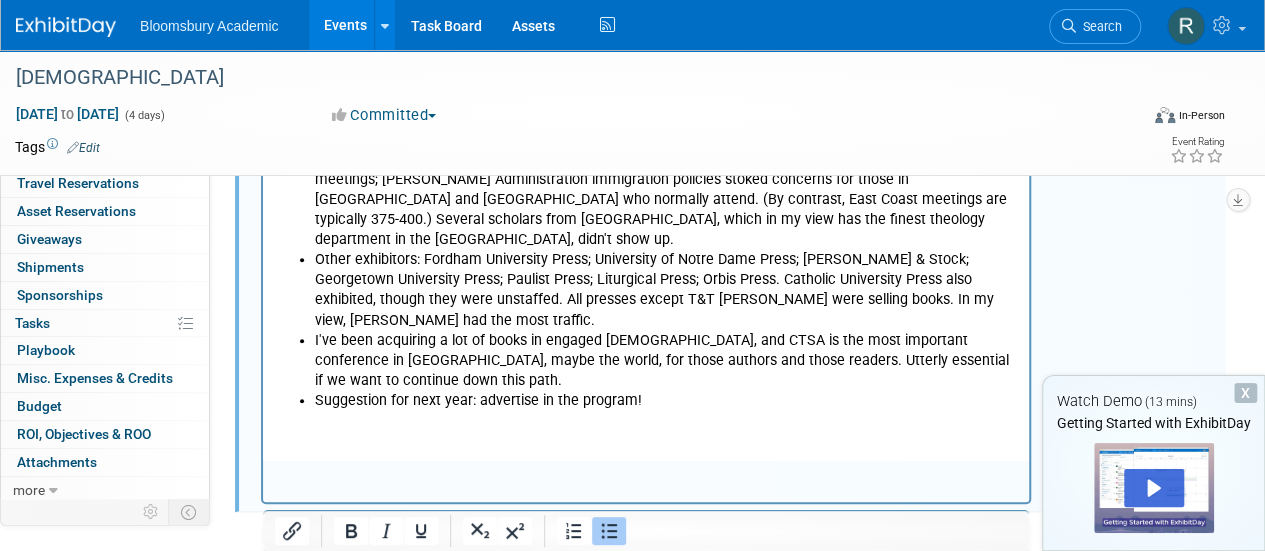scroll, scrollTop: 800, scrollLeft: 0, axis: vertical 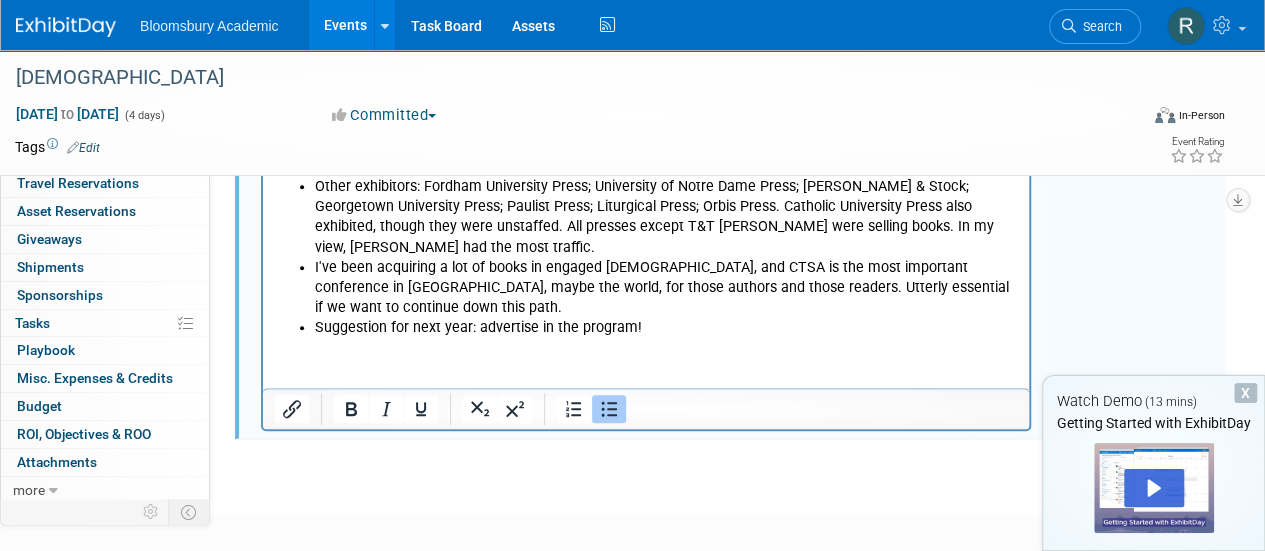 click on "Suggestion for next year: advertise in the program!" at bounding box center [666, 328] 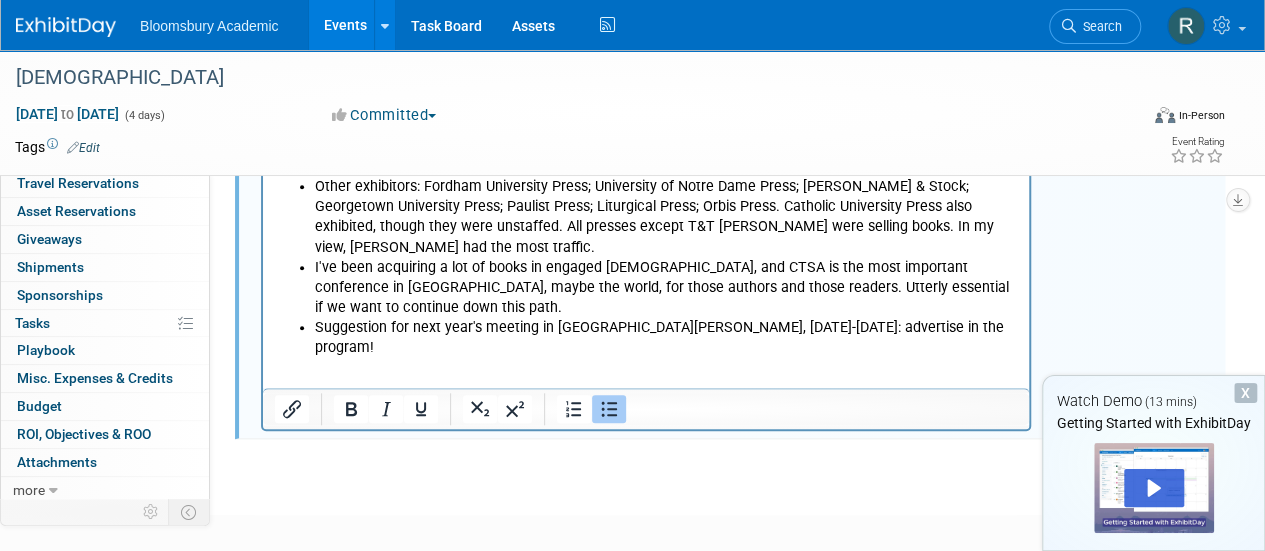 click on "I've been acquiring a lot of books in engaged [DEMOGRAPHIC_DATA], and CTSA is the most important conference in [GEOGRAPHIC_DATA], maybe the world, for those authors and those readers. Utterly essential if we want to continue down this path." at bounding box center [666, 288] 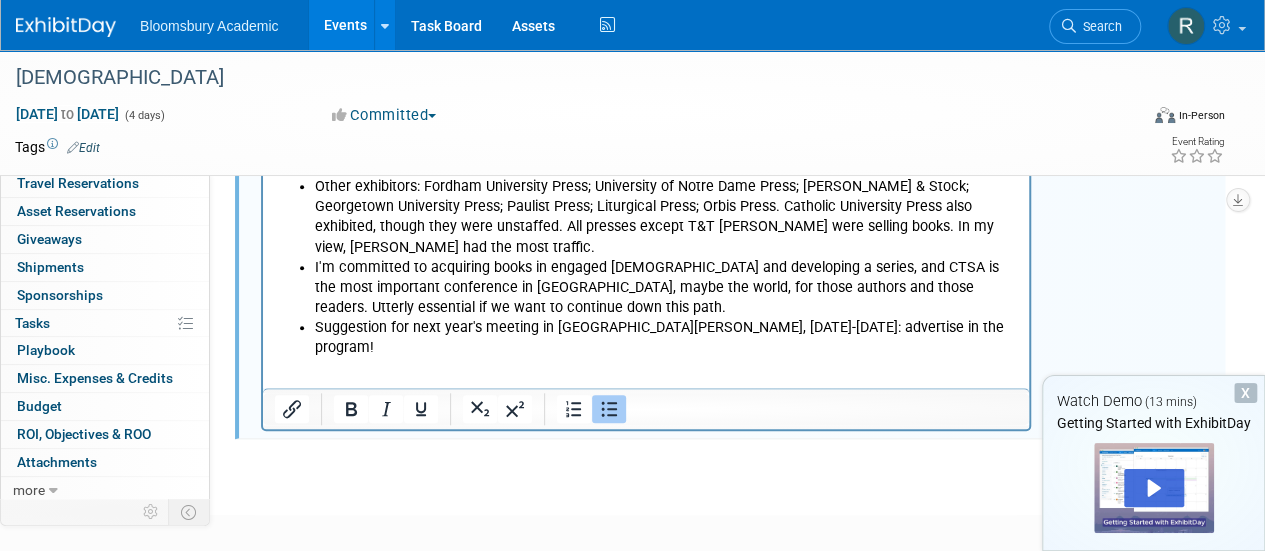click on "I'm committed to acquiring books in engaged [DEMOGRAPHIC_DATA] and developing a series, and CTSA is the most important conference in [GEOGRAPHIC_DATA], maybe the world, for those authors and those readers. Utterly essential if we want to continue down this path." at bounding box center (666, 288) 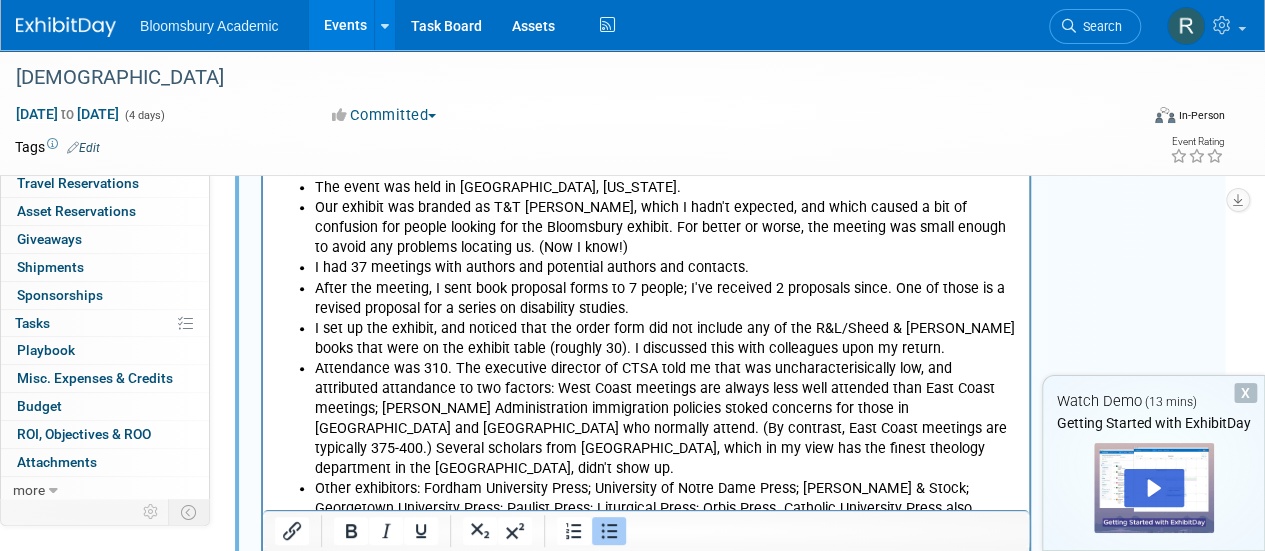 scroll, scrollTop: 500, scrollLeft: 0, axis: vertical 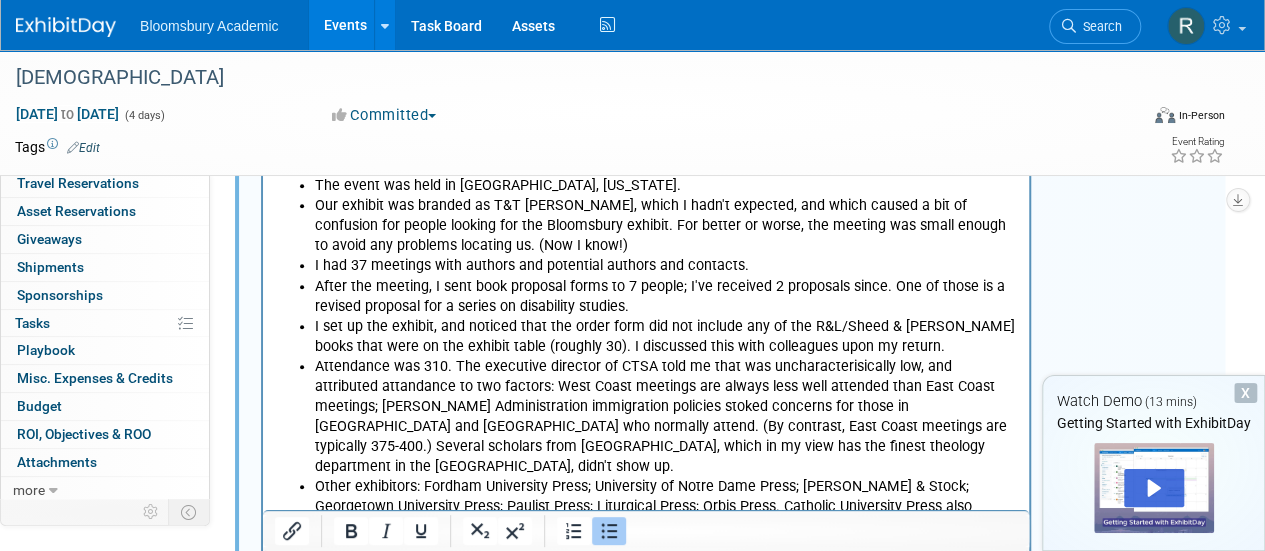 click on "After the meeting, I sent book proposal forms to 7 people; I've received 2 proposals since. One of those is a revised proposal for a series on disability studies." at bounding box center [666, 296] 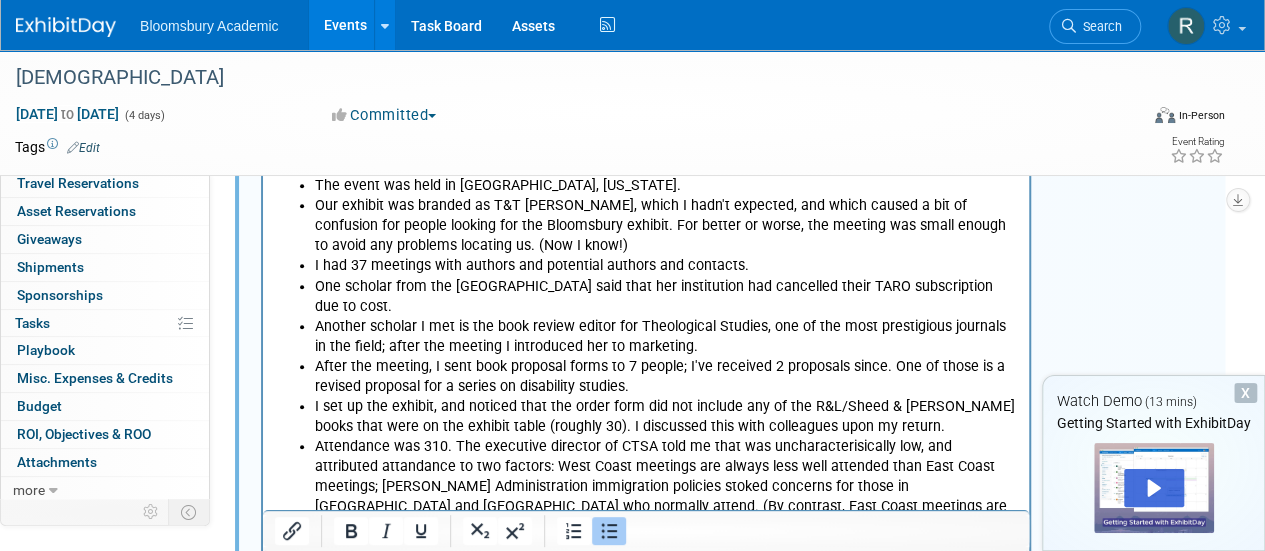 click on "Another scholar I met is the book review editor for Theological Studies, one of the most prestigious journals in the field; after the meeting I introduced her to marketing." at bounding box center [666, 336] 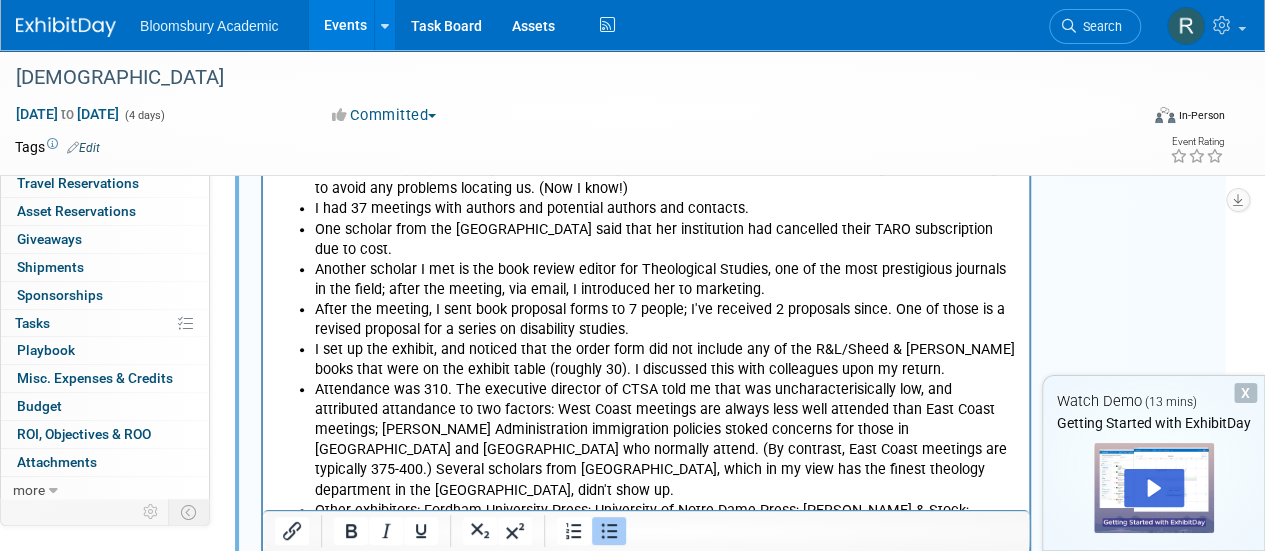 scroll, scrollTop: 600, scrollLeft: 0, axis: vertical 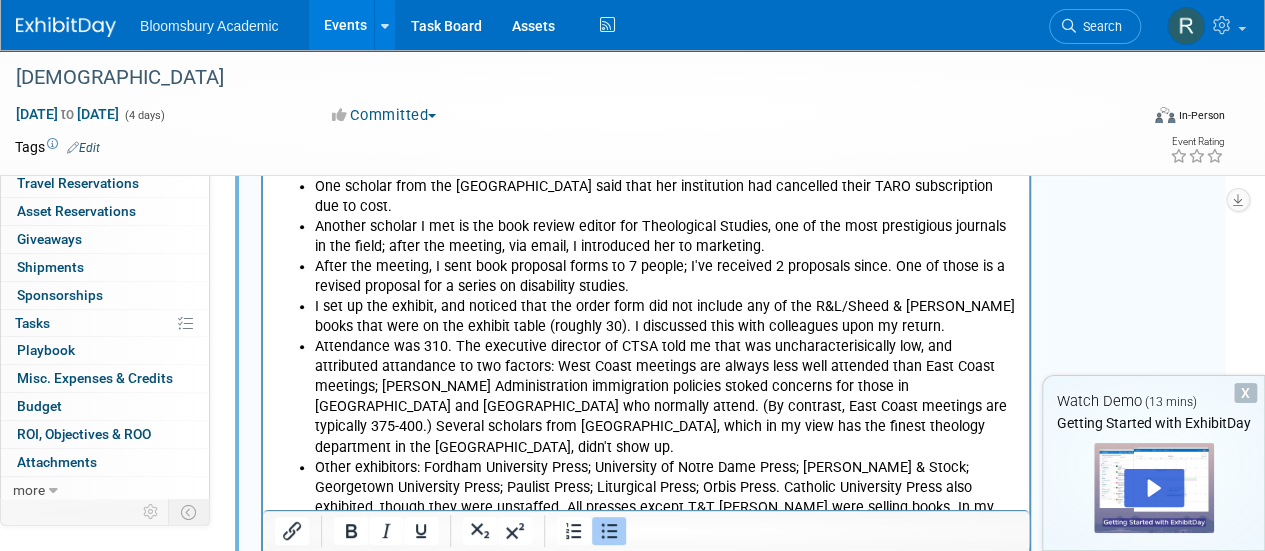 drag, startPoint x: 635, startPoint y: 285, endPoint x: 320, endPoint y: 279, distance: 315.05713 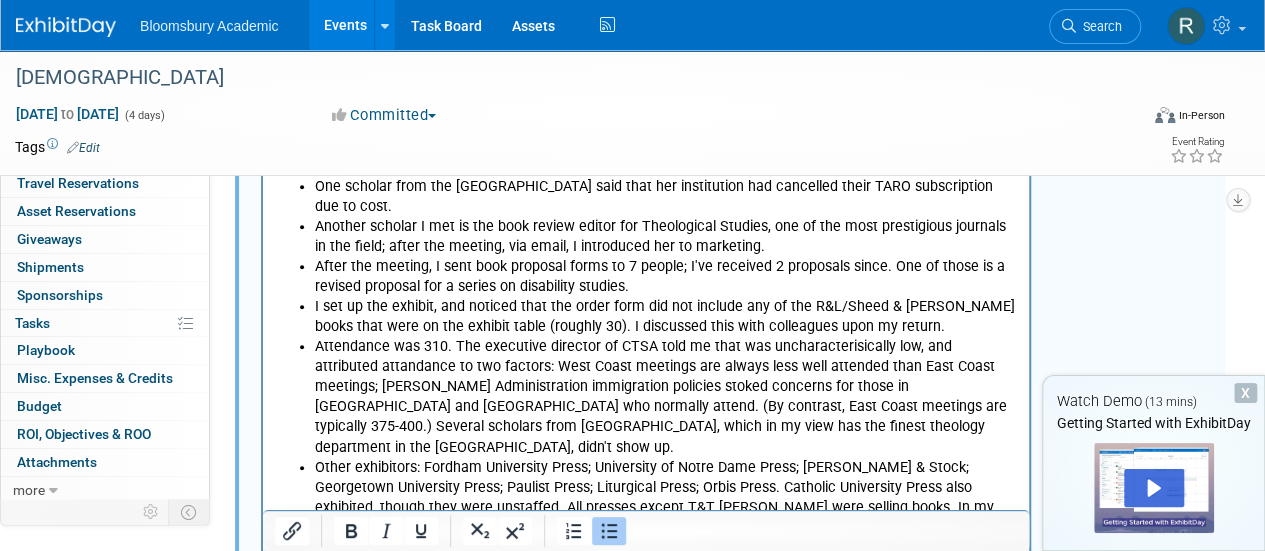 click on "After the meeting, I sent book proposal forms to 7 people; I've received 2 proposals since. One of those is a revised proposal for a series on disability studies." at bounding box center (666, 276) 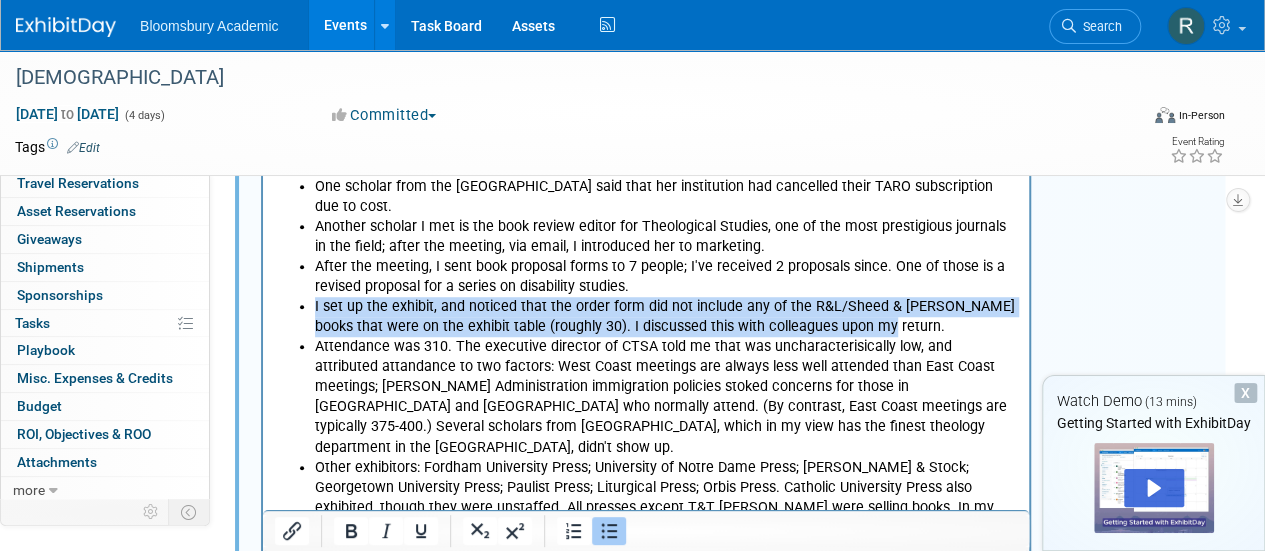 drag, startPoint x: 872, startPoint y: 322, endPoint x: 301, endPoint y: 296, distance: 571.5916 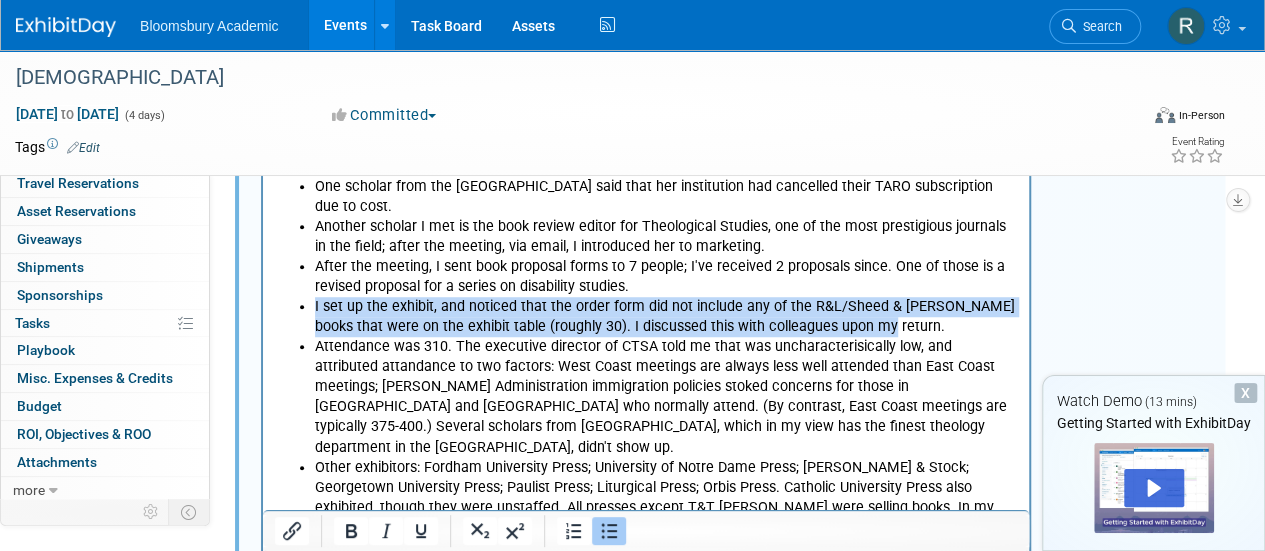click on "I set up the exhibit, and noticed that the order form did not include any of the R&L/Sheed & [PERSON_NAME] books that were on the exhibit table (roughly 30). I discussed this with colleagues upon my return." at bounding box center (666, 316) 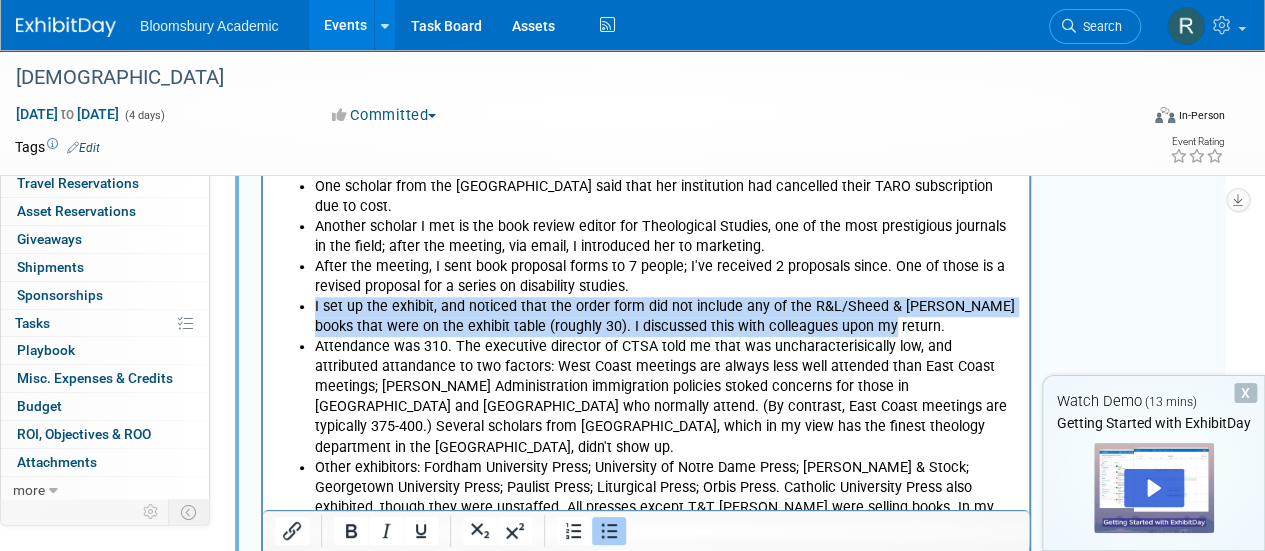 copy on "I set up the exhibit, and noticed that the order form did not include any of the R&L/Sheed & [PERSON_NAME] books that were on the exhibit table (roughly 30). I discussed this with colleagues upon my return." 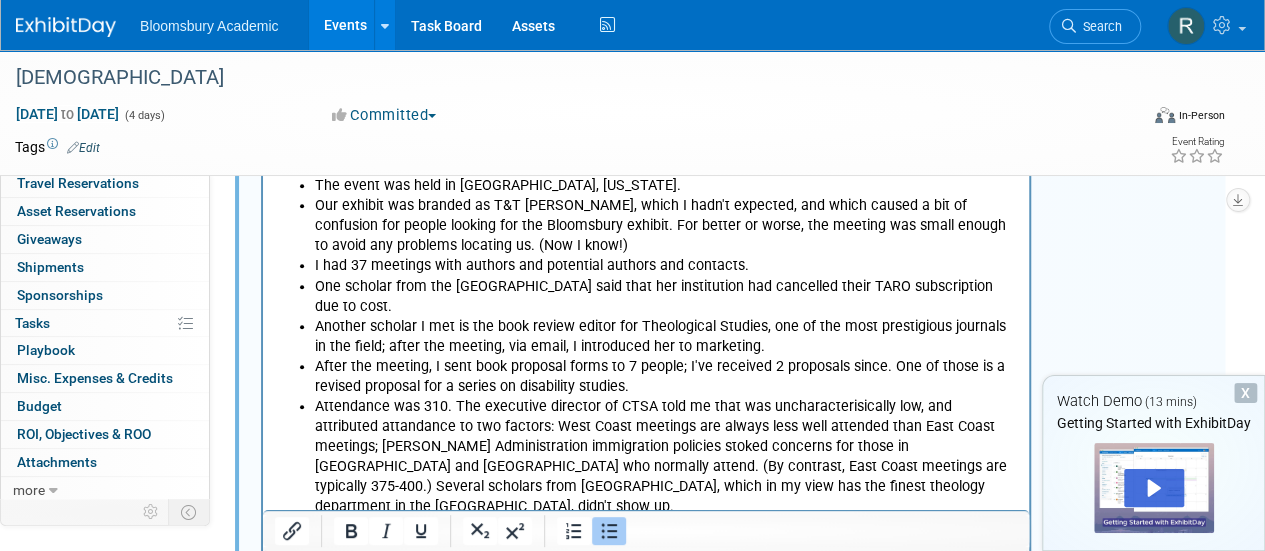 scroll, scrollTop: 400, scrollLeft: 0, axis: vertical 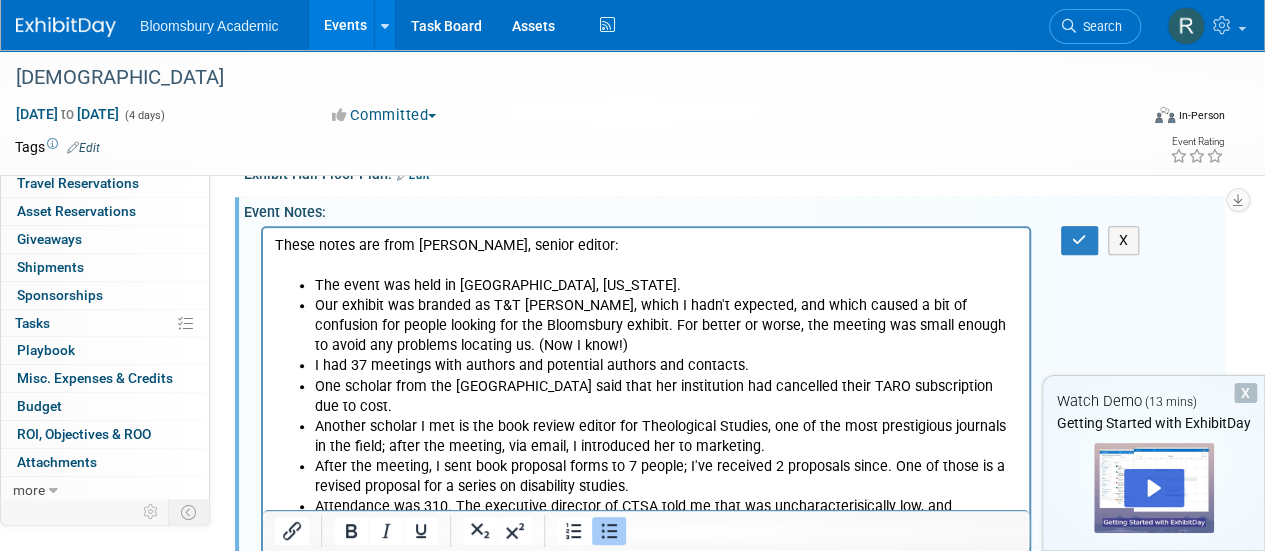 click on "Our exhibit was branded as T&T [PERSON_NAME], which I hadn't expected, and which caused a bit of confusion for people looking for the Bloomsbury exhibit. For better or worse, the meeting was small enough to avoid any problems locating us. (Now I know!)" at bounding box center (666, 325) 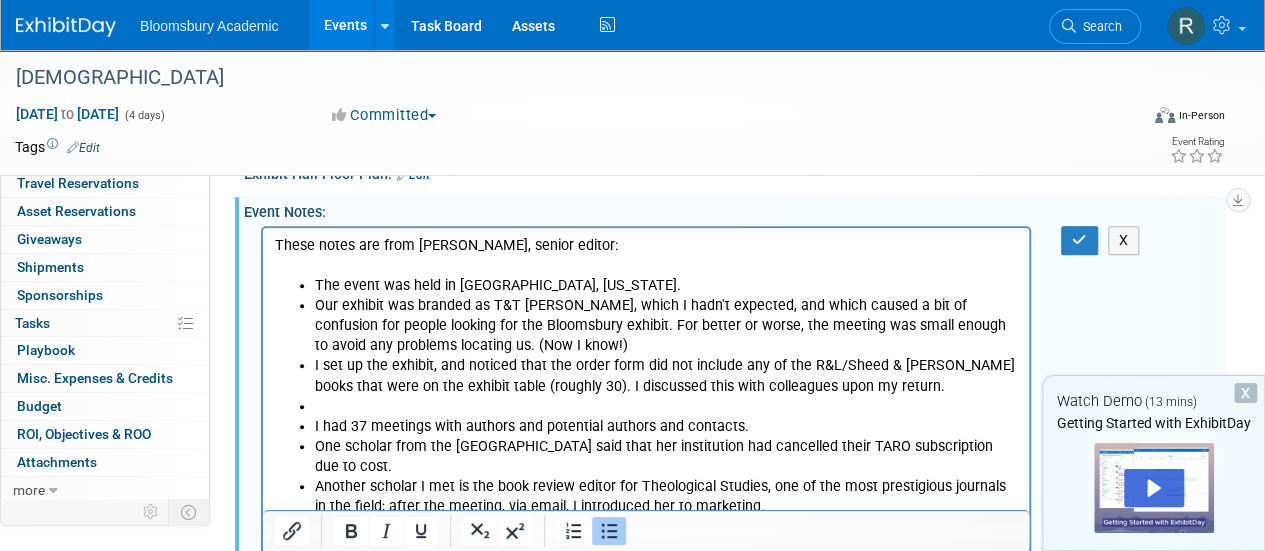 click at bounding box center (666, 406) 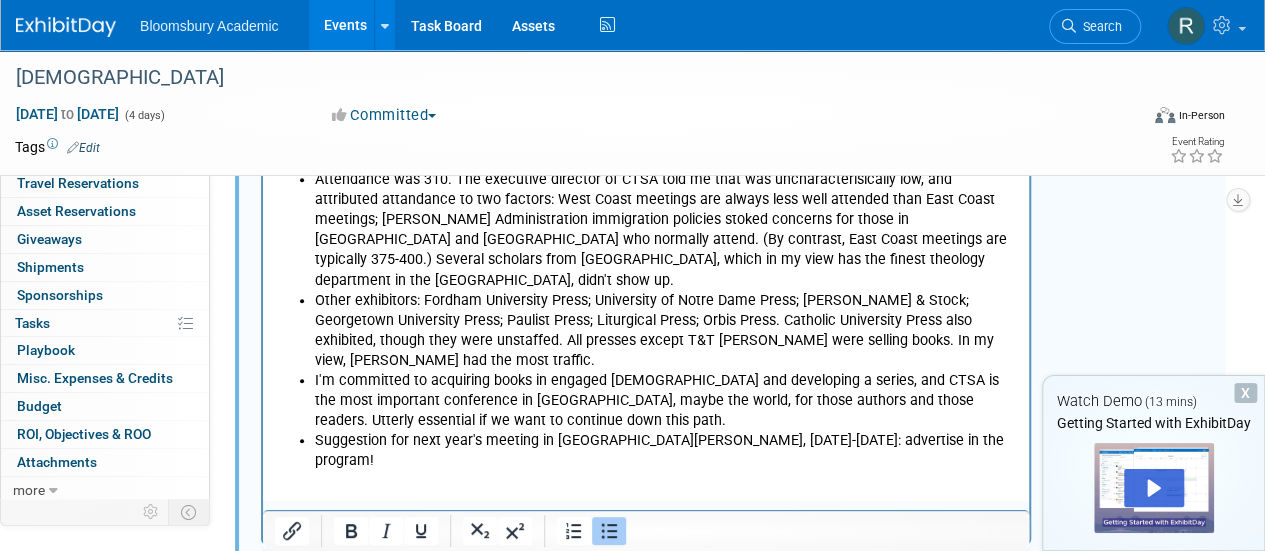 scroll, scrollTop: 800, scrollLeft: 0, axis: vertical 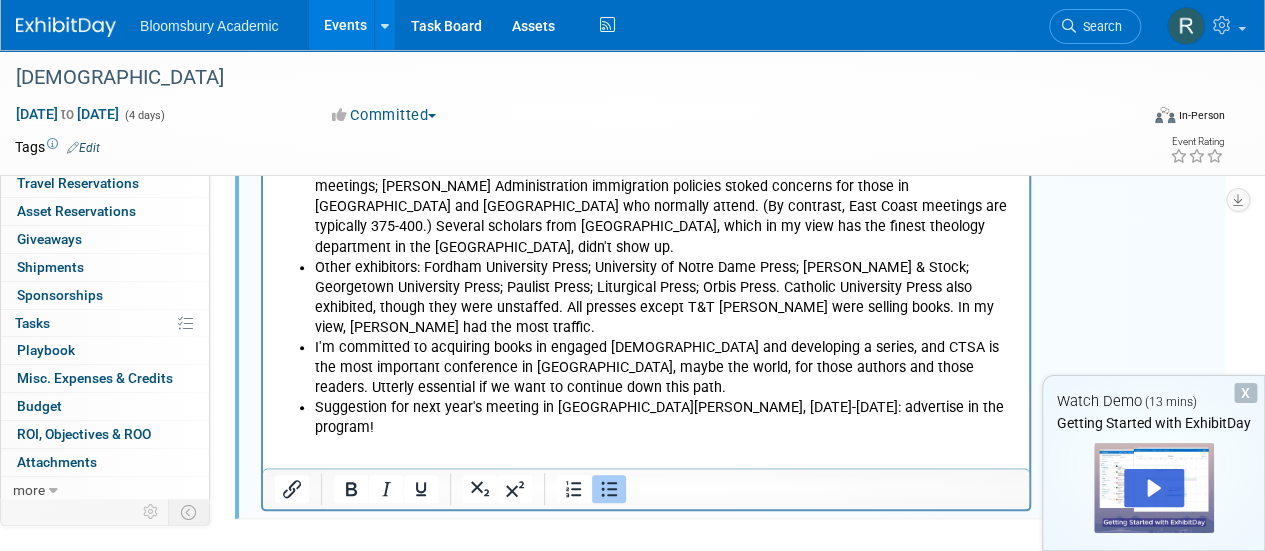 click on "Other exhibitors: Fordham University Press; University of Notre Dame Press; [PERSON_NAME] & Stock; Georgetown University Press; Paulist Press; Liturgical Press; Orbis Press. Catholic University Press also exhibited, though they were unstaffed. All presses except T&T [PERSON_NAME] were selling books. In my view, [PERSON_NAME] had the most traffic." at bounding box center [666, 298] 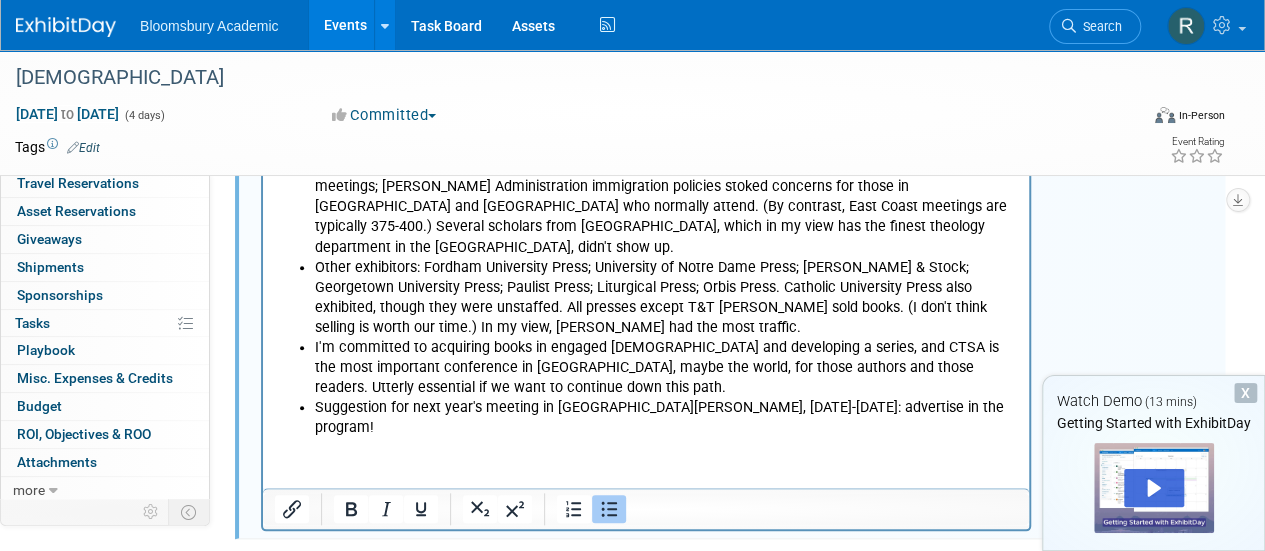 click on "Other exhibitors: Fordham University Press; University of Notre Dame Press; [PERSON_NAME] & Stock; Georgetown University Press; Paulist Press; Liturgical Press; Orbis Press. Catholic University Press also exhibited, though they were unstaffed. All presses except T&T [PERSON_NAME] sold books. (I don't think selling is worth our time.) In my view, [PERSON_NAME] had the most traffic." at bounding box center [666, 298] 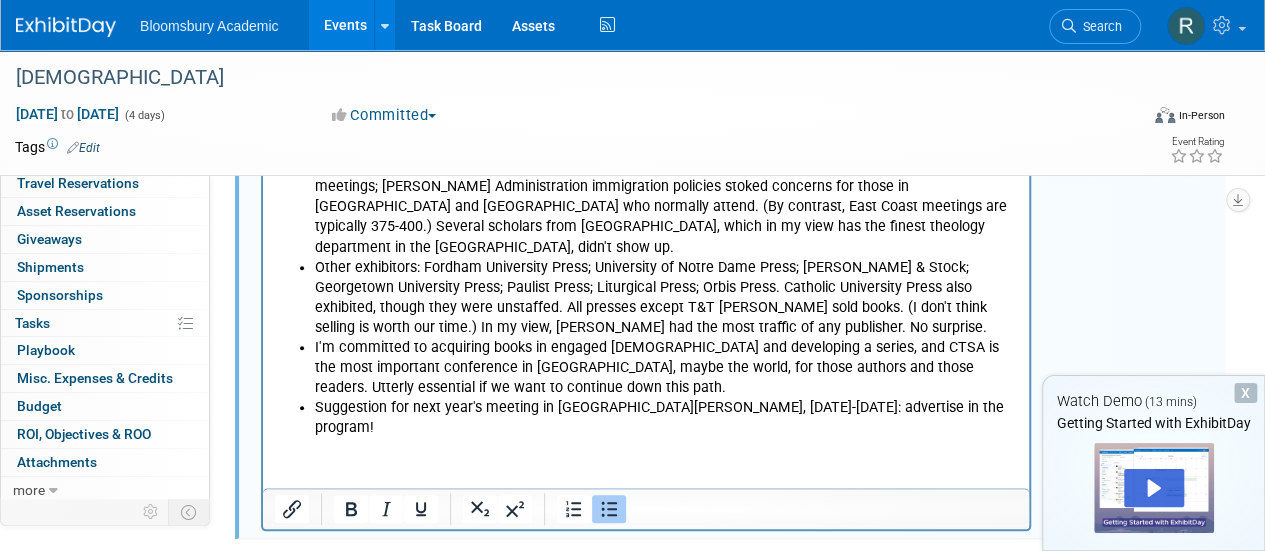 click on "I'm committed to acquiring books in engaged [DEMOGRAPHIC_DATA] and developing a series, and CTSA is the most important conference in [GEOGRAPHIC_DATA], maybe the world, for those authors and those readers. Utterly essential if we want to continue down this path." at bounding box center [666, 368] 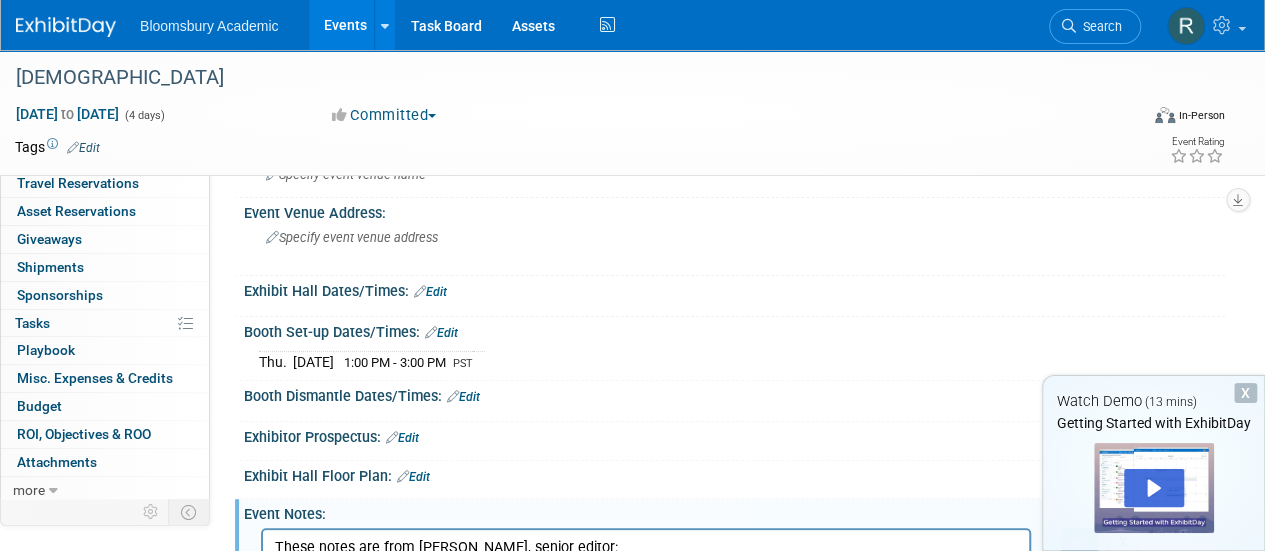 scroll, scrollTop: 0, scrollLeft: 0, axis: both 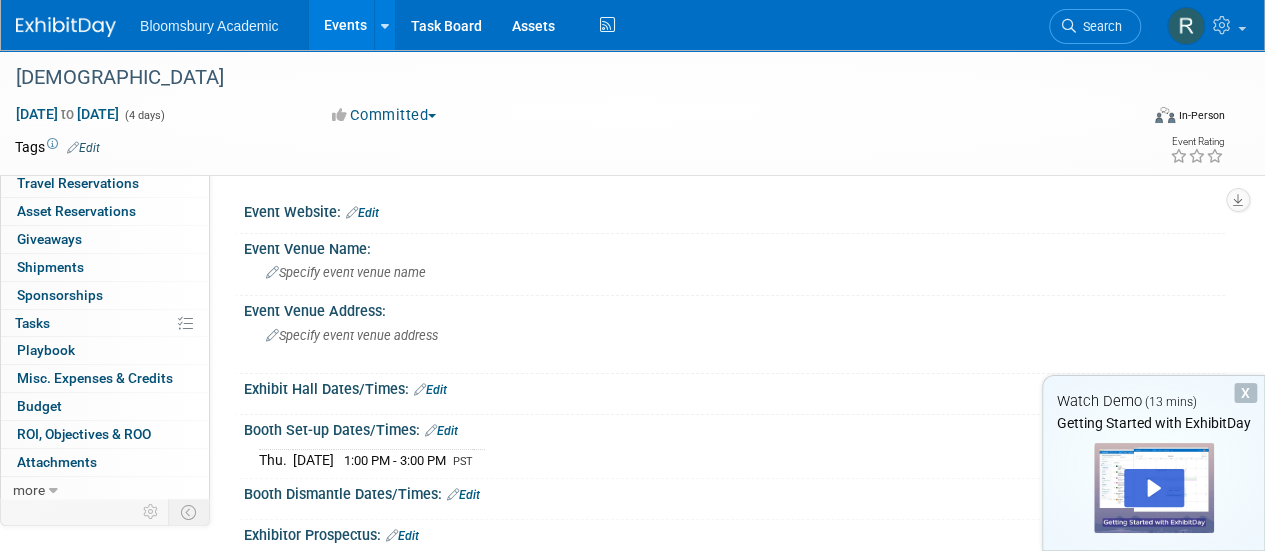 click on "X" at bounding box center [1245, 393] 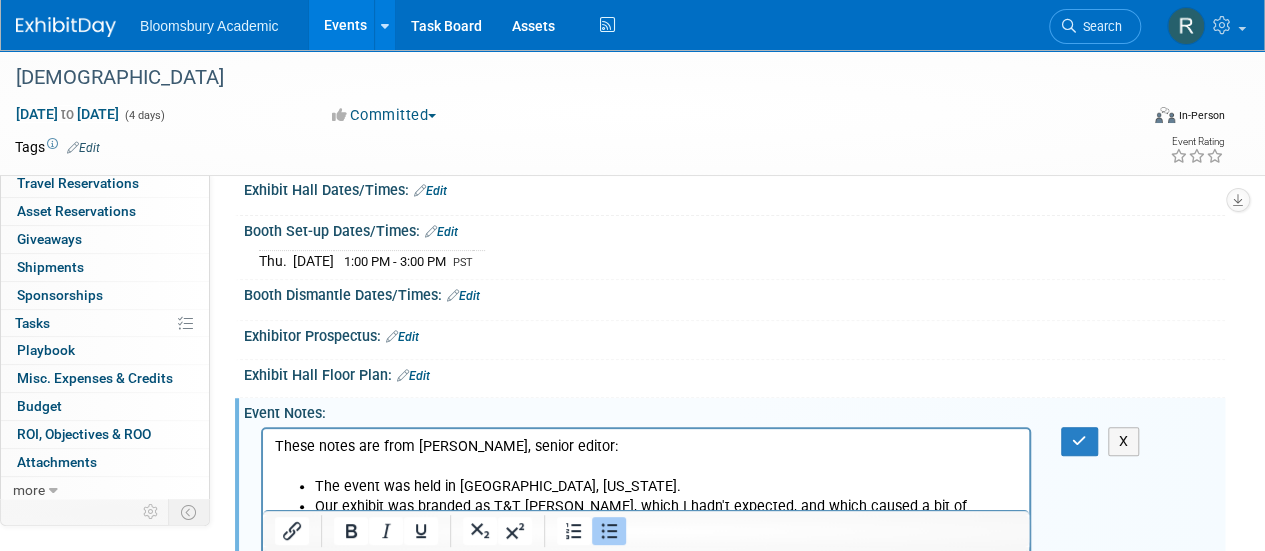 scroll, scrollTop: 300, scrollLeft: 0, axis: vertical 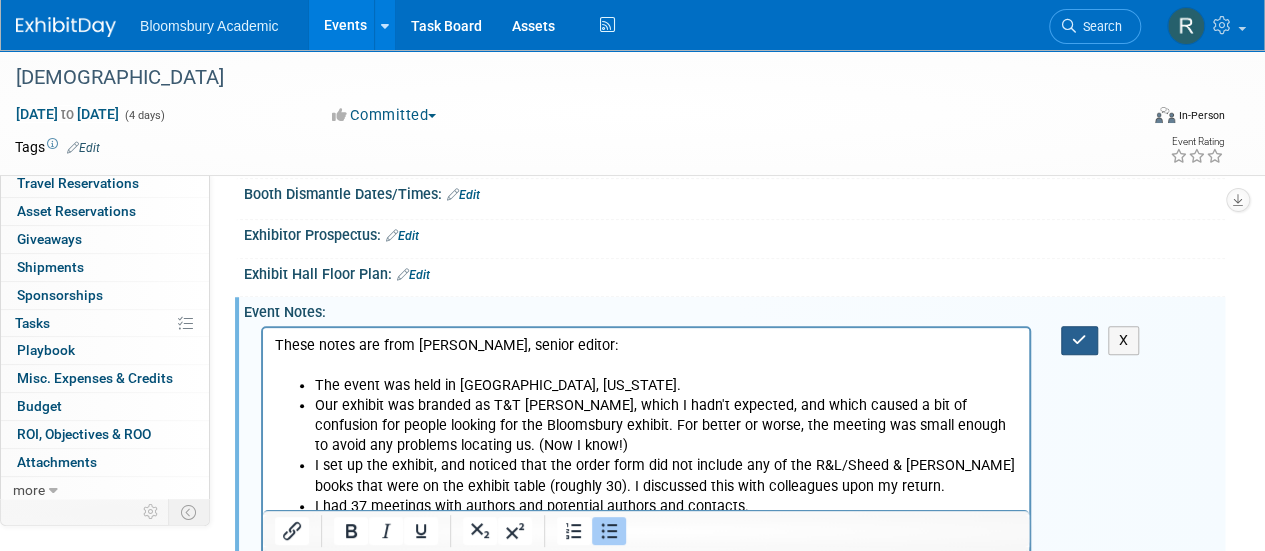 click at bounding box center (1079, 340) 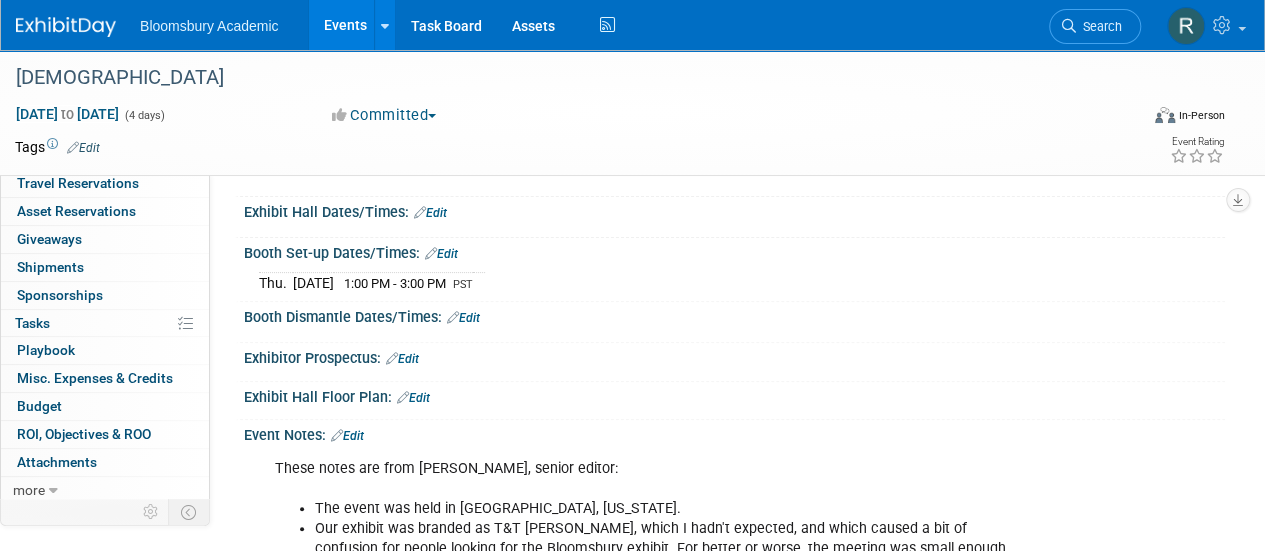 scroll, scrollTop: 0, scrollLeft: 0, axis: both 